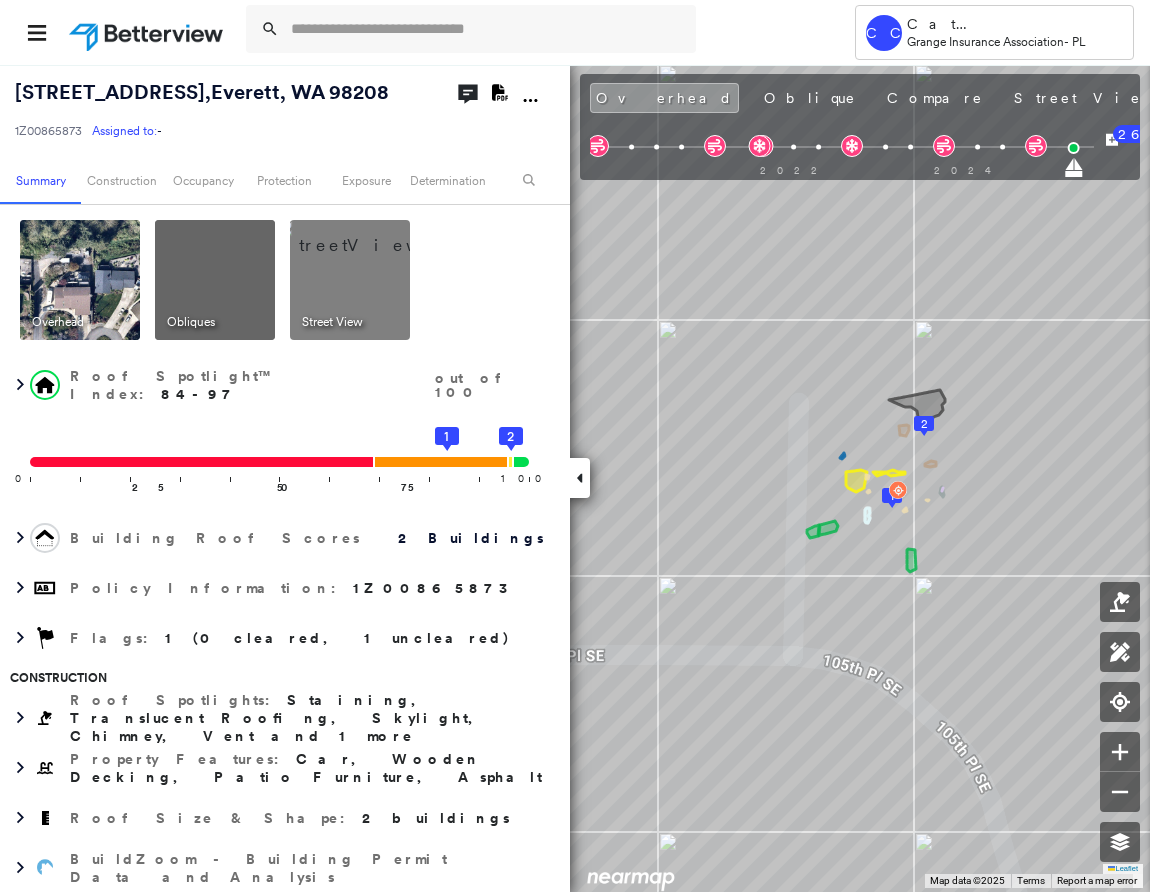 scroll, scrollTop: 0, scrollLeft: 0, axis: both 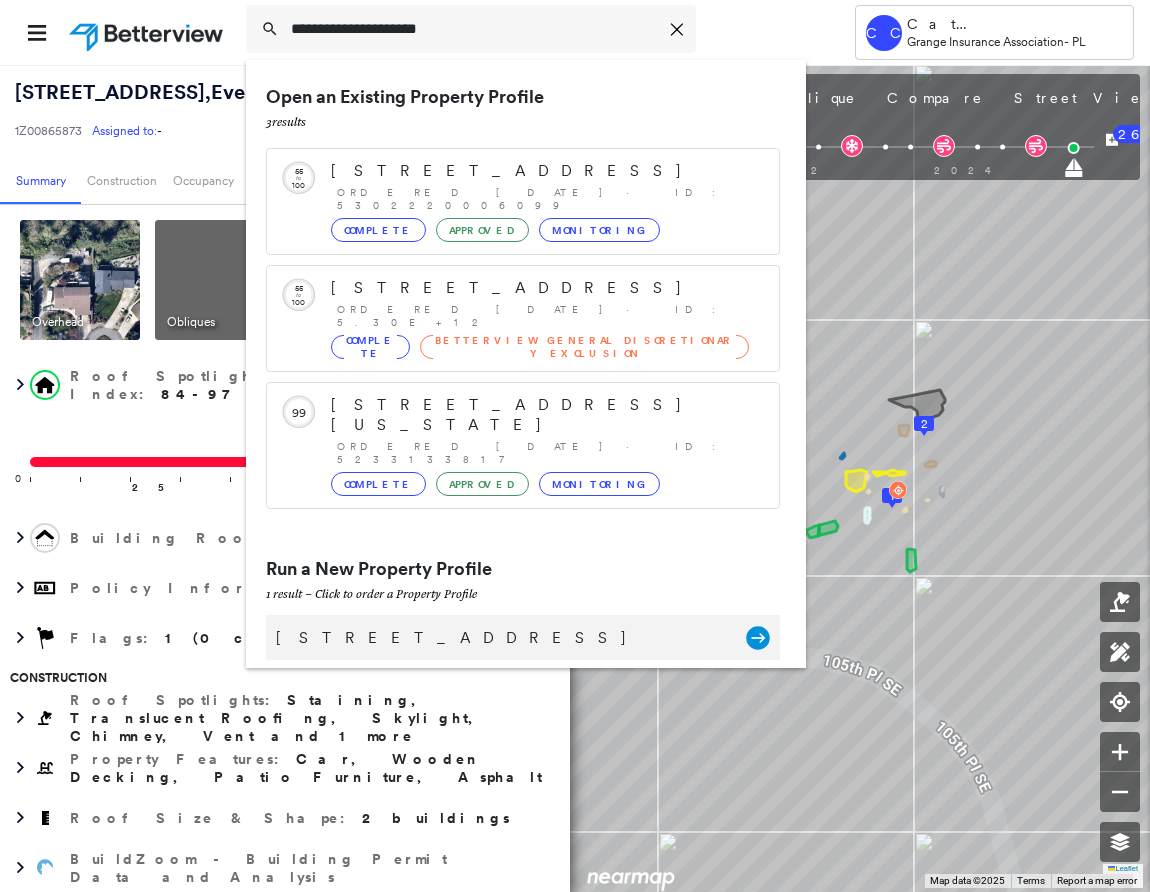 type on "**********" 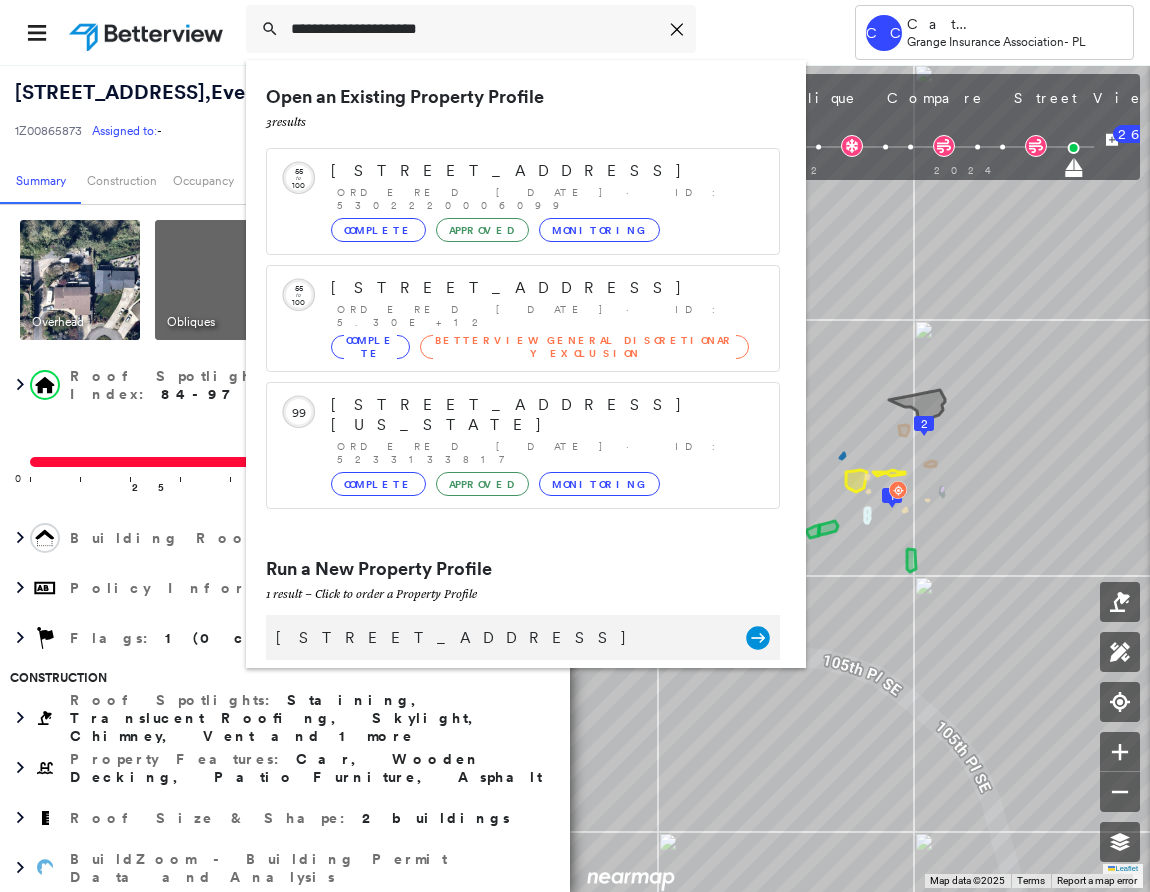 click on "[STREET_ADDRESS]" at bounding box center (501, 638) 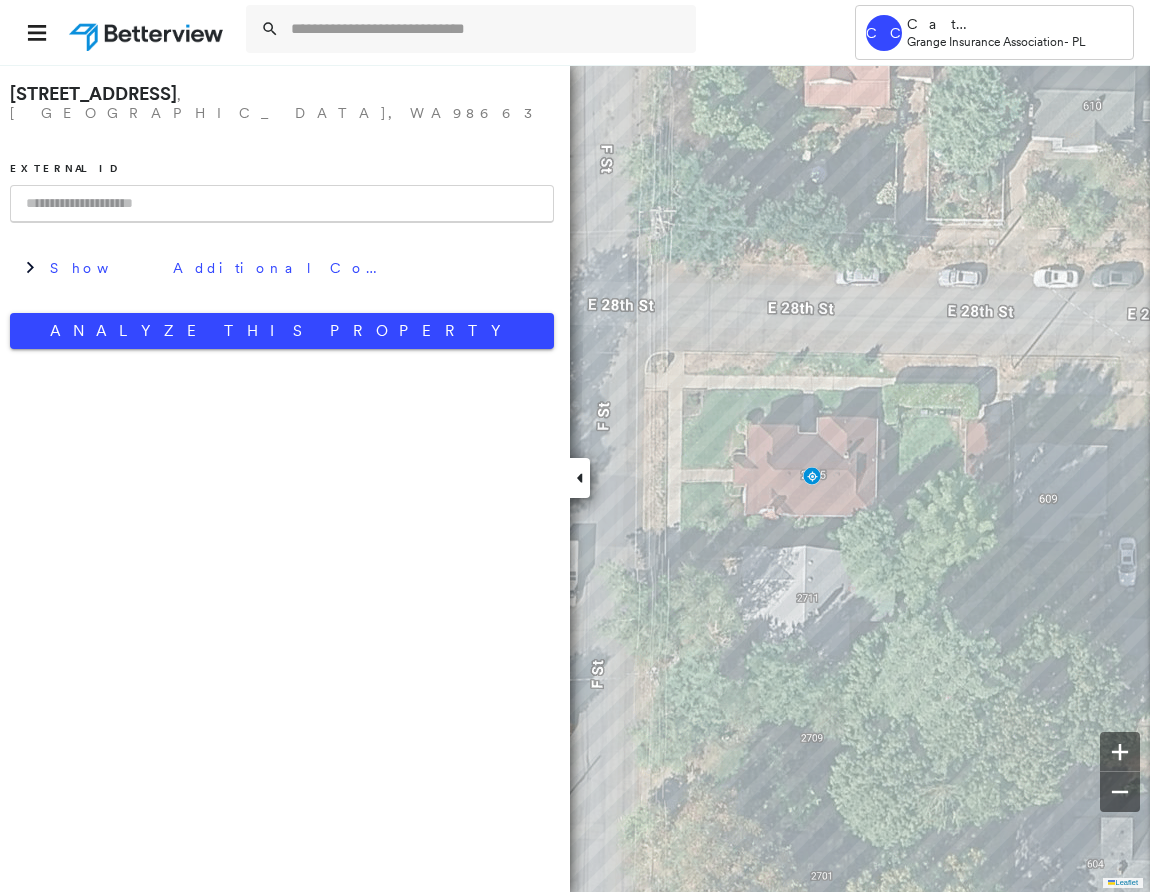 click at bounding box center [282, 204] 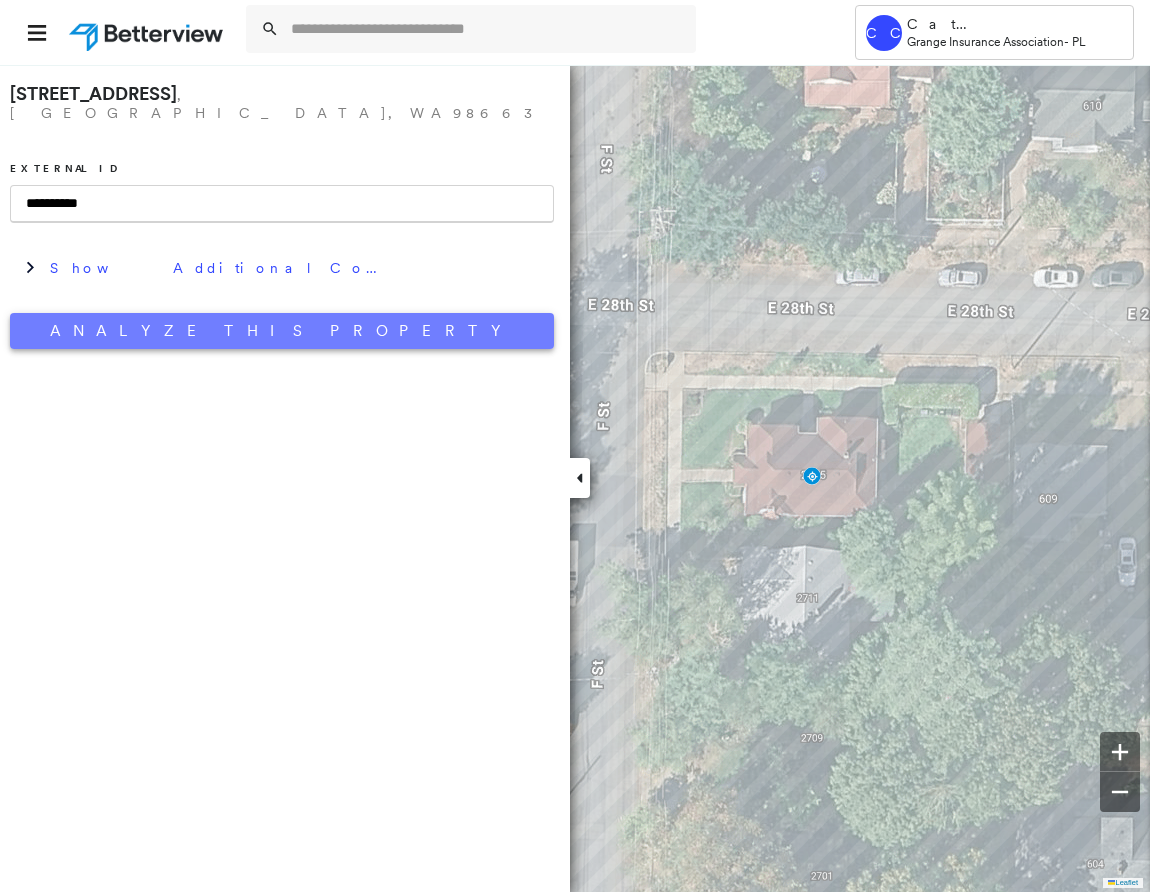 type on "**********" 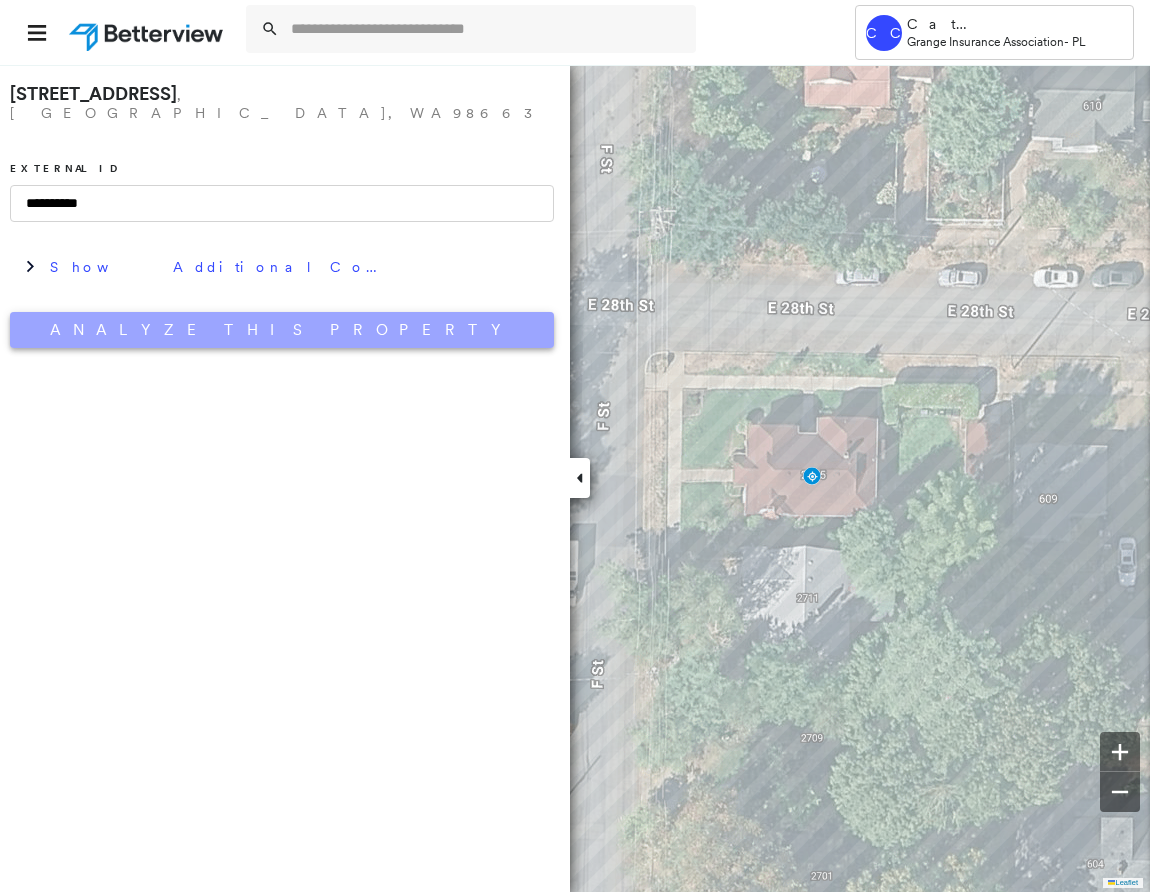 click on "Analyze This Property" at bounding box center [282, 330] 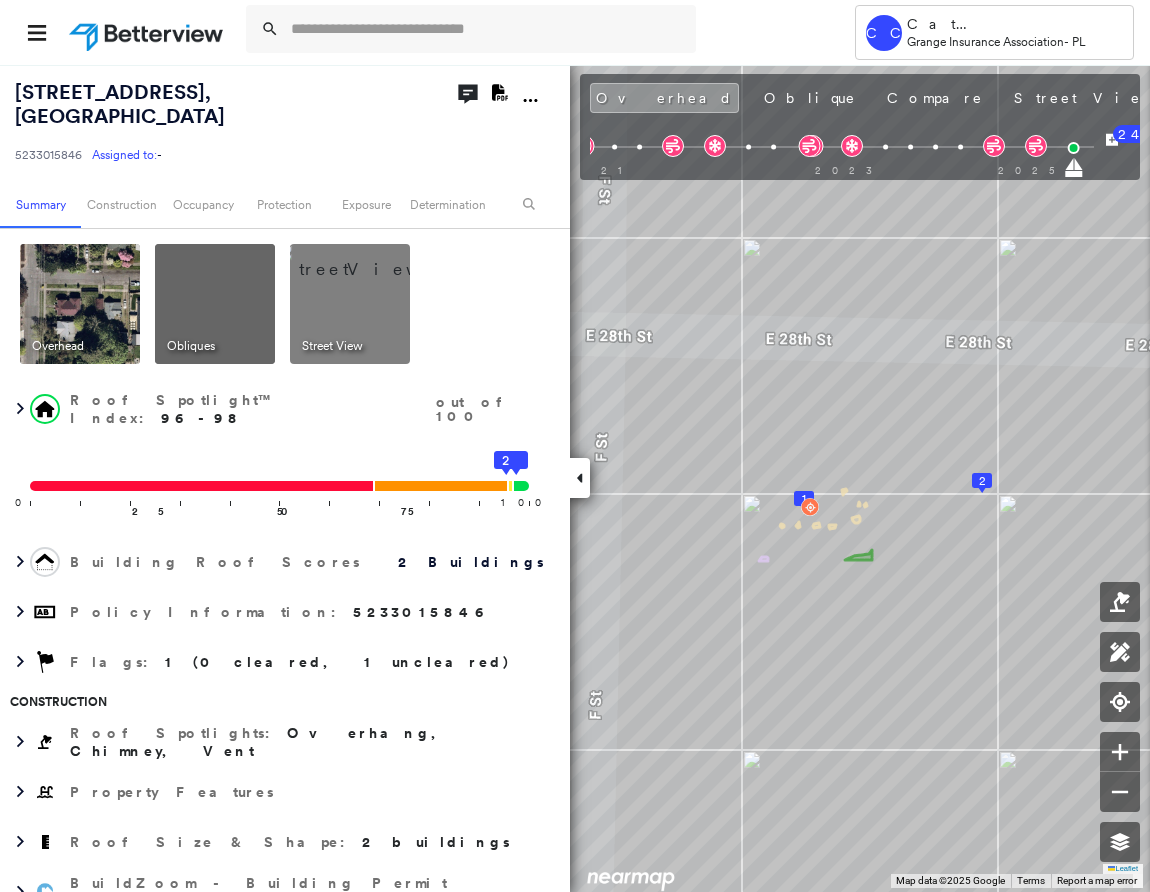click on "Download PDF Report" 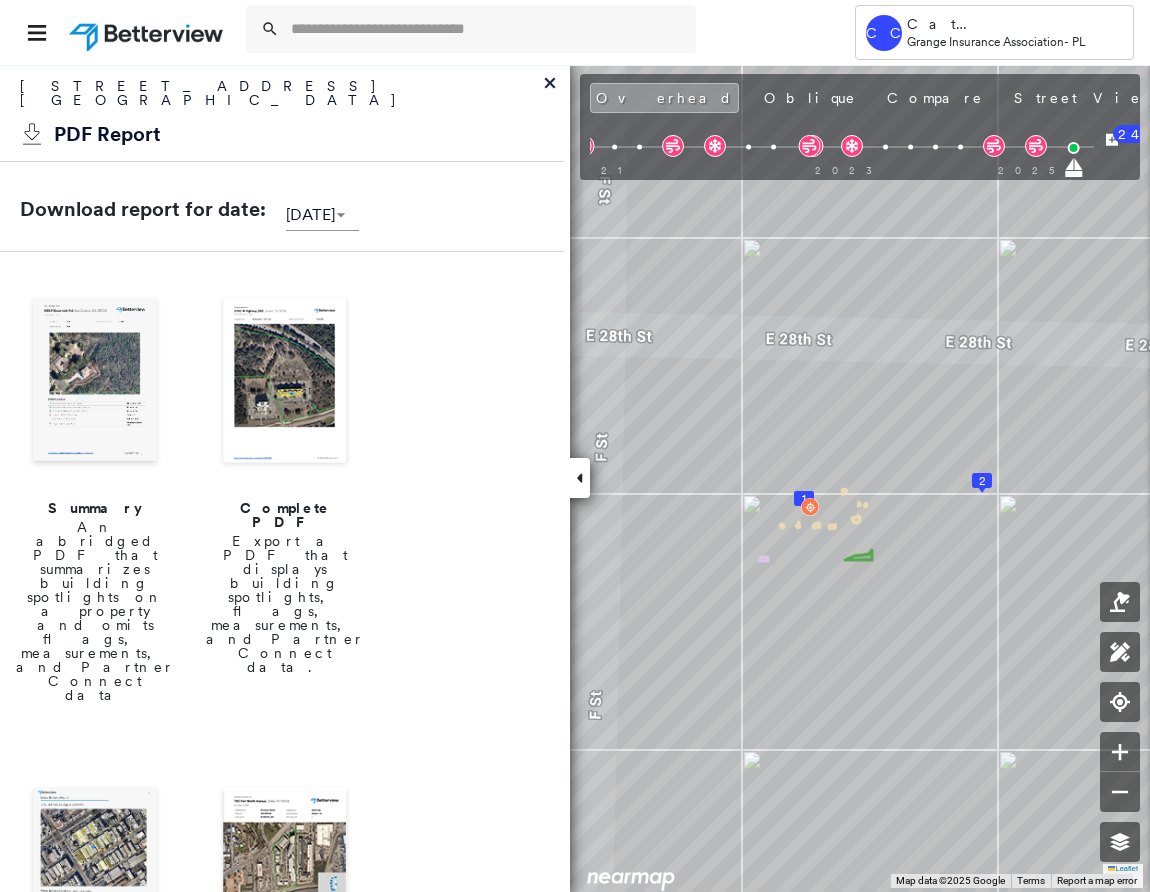 click on "An abridged PDF that summarizes building spotlights on a property and omits flags, measurements, and Partner Connect data" at bounding box center (95, 611) 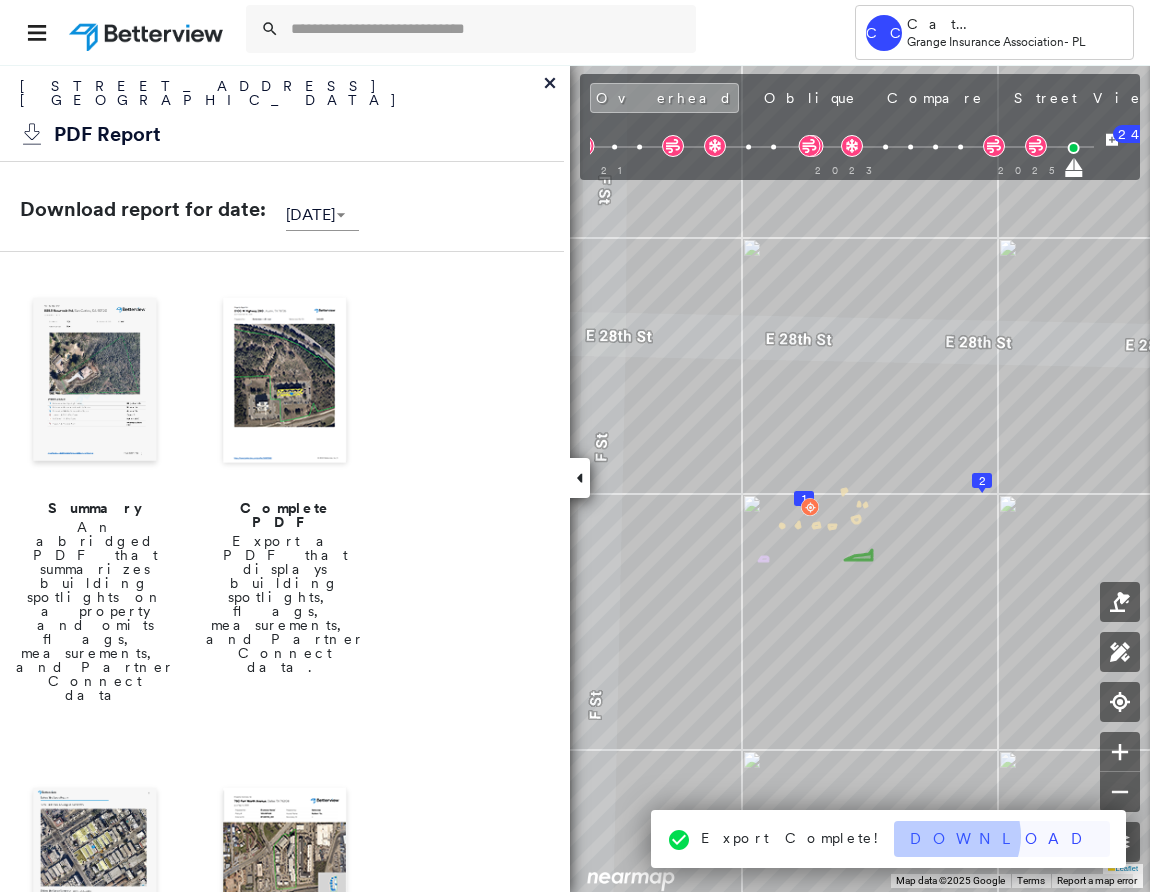 click on "Download" at bounding box center [1002, 839] 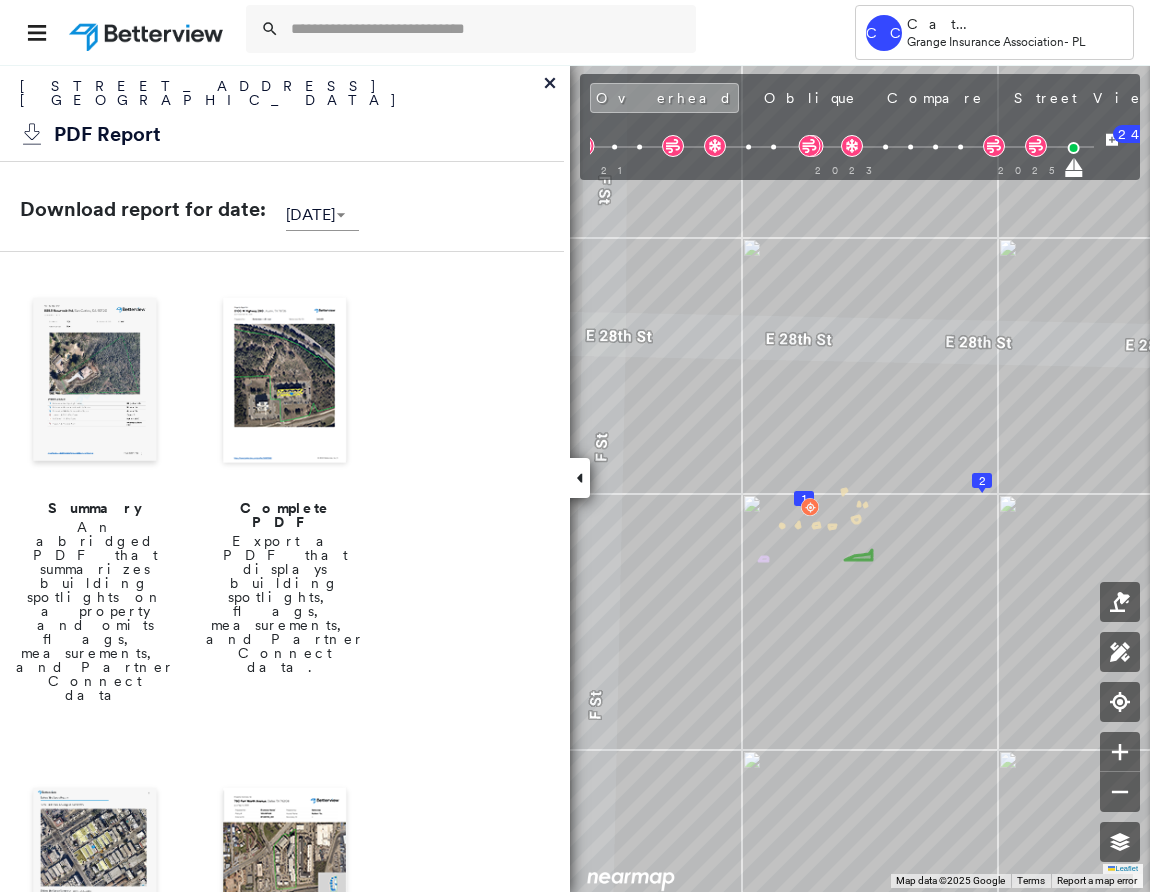 click 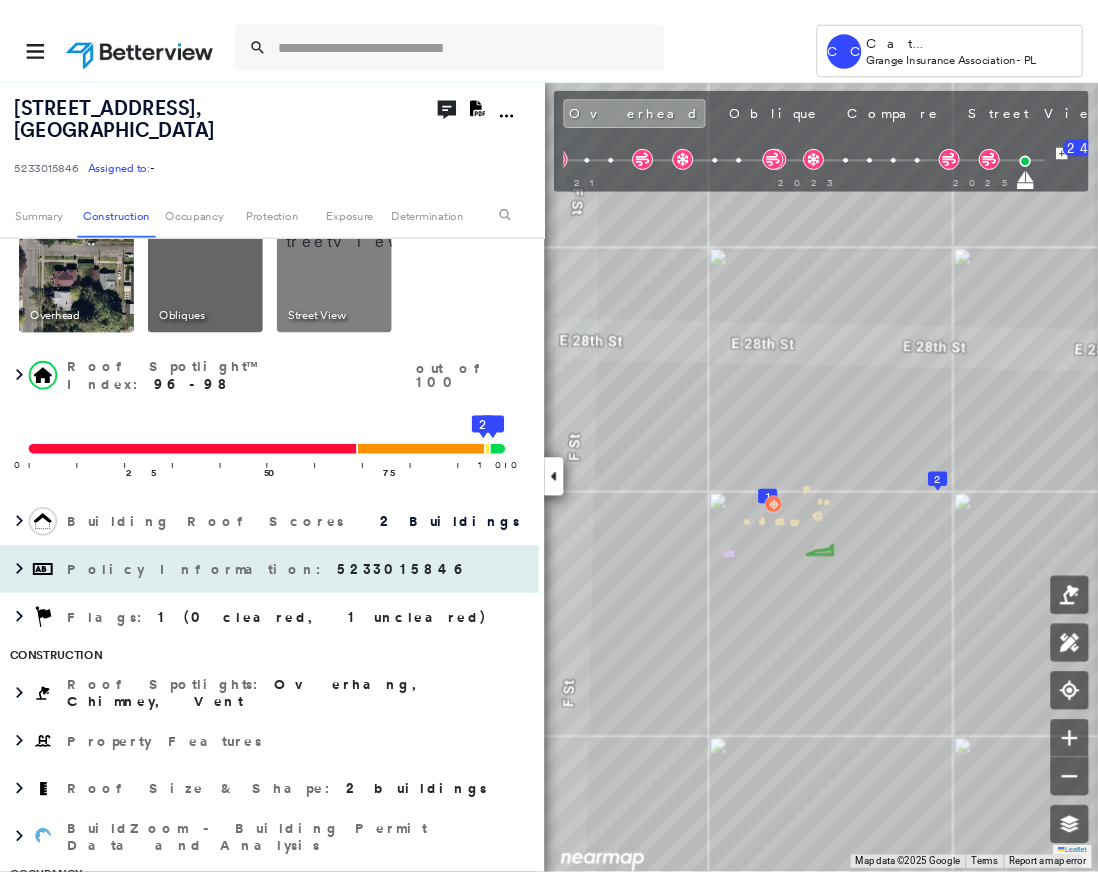 scroll, scrollTop: 0, scrollLeft: 0, axis: both 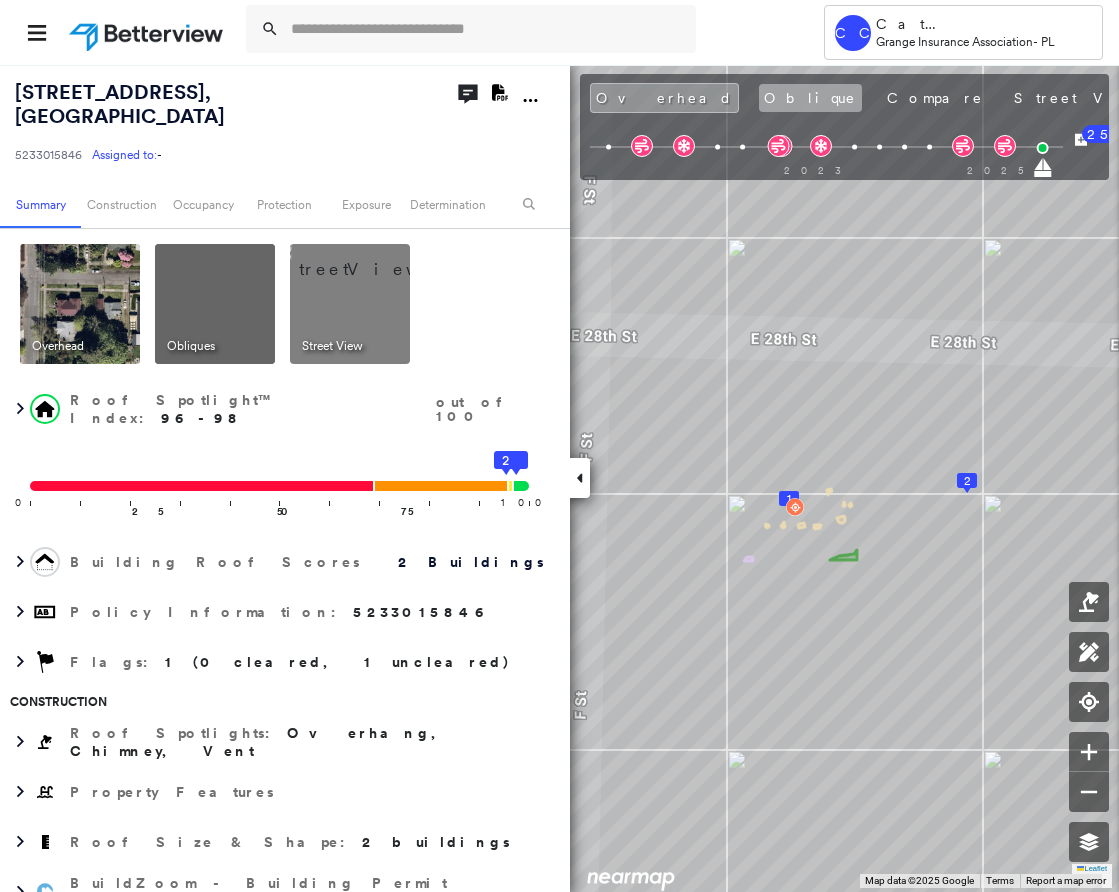 click on "Oblique" at bounding box center [810, 98] 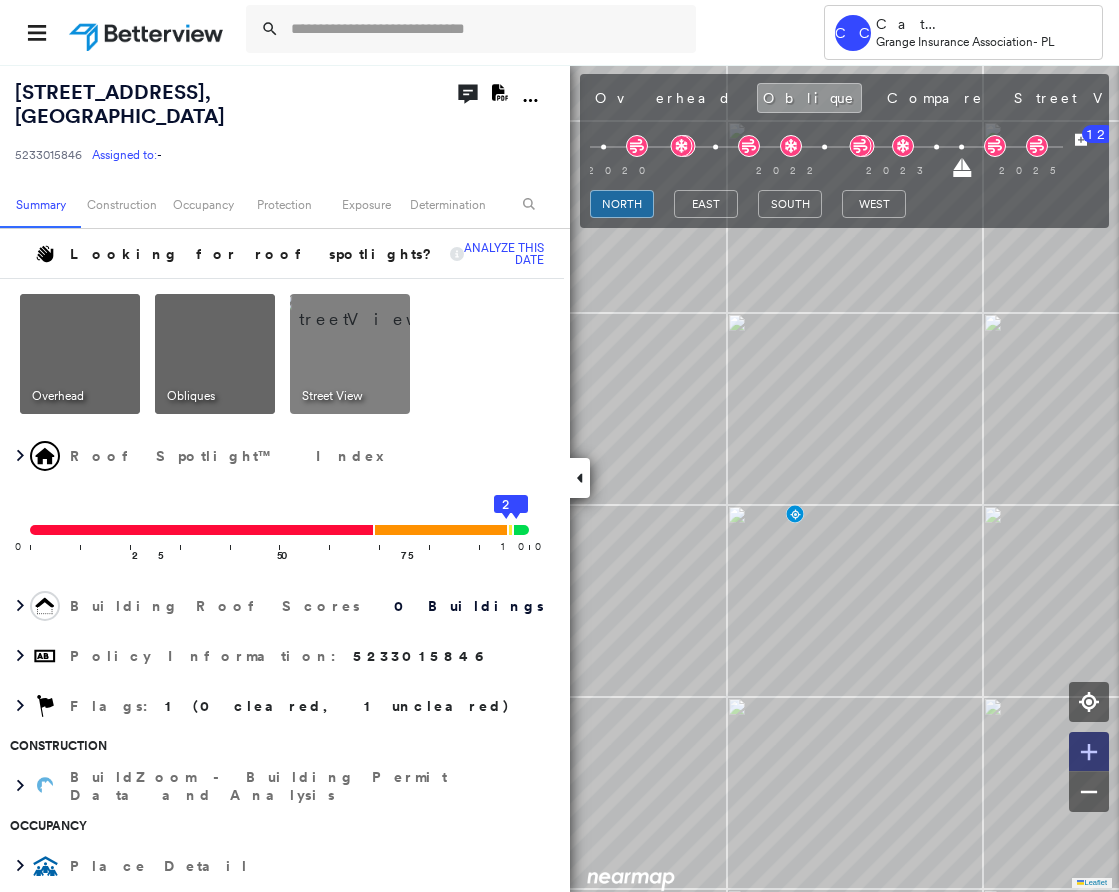 click at bounding box center (1089, 752) 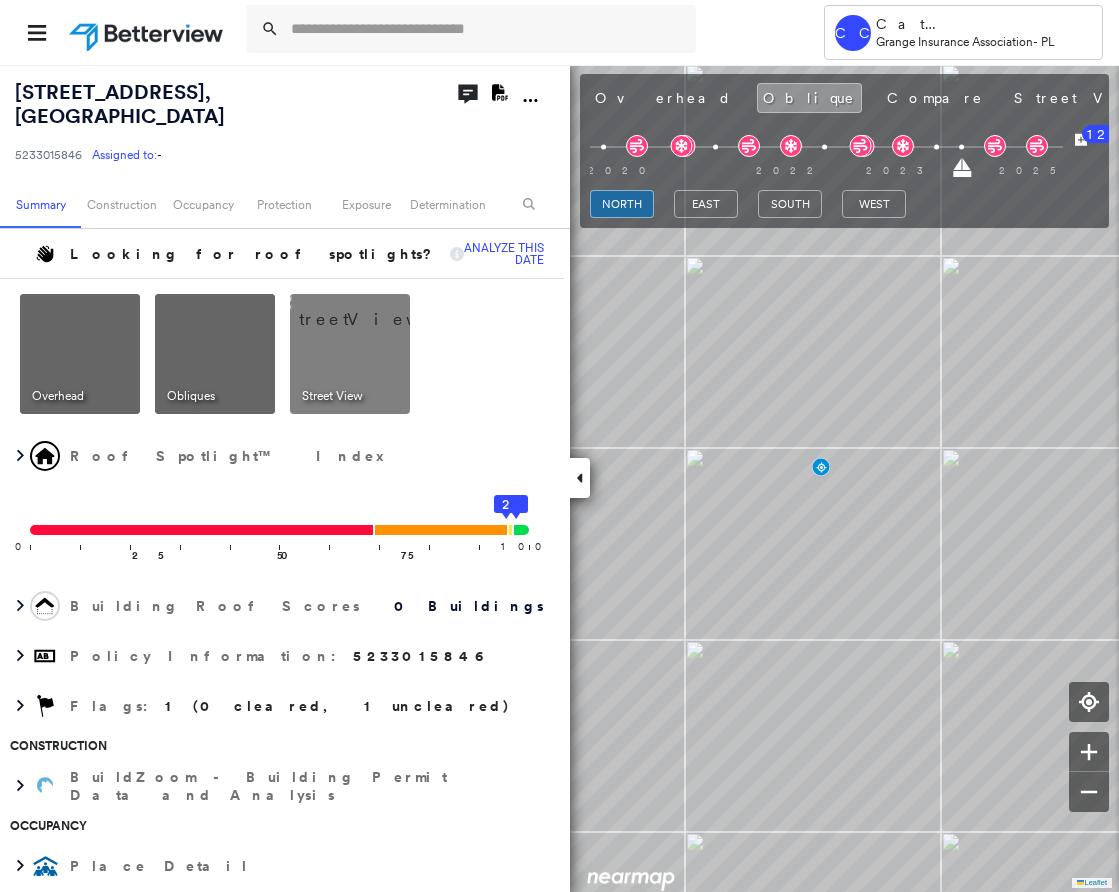 click 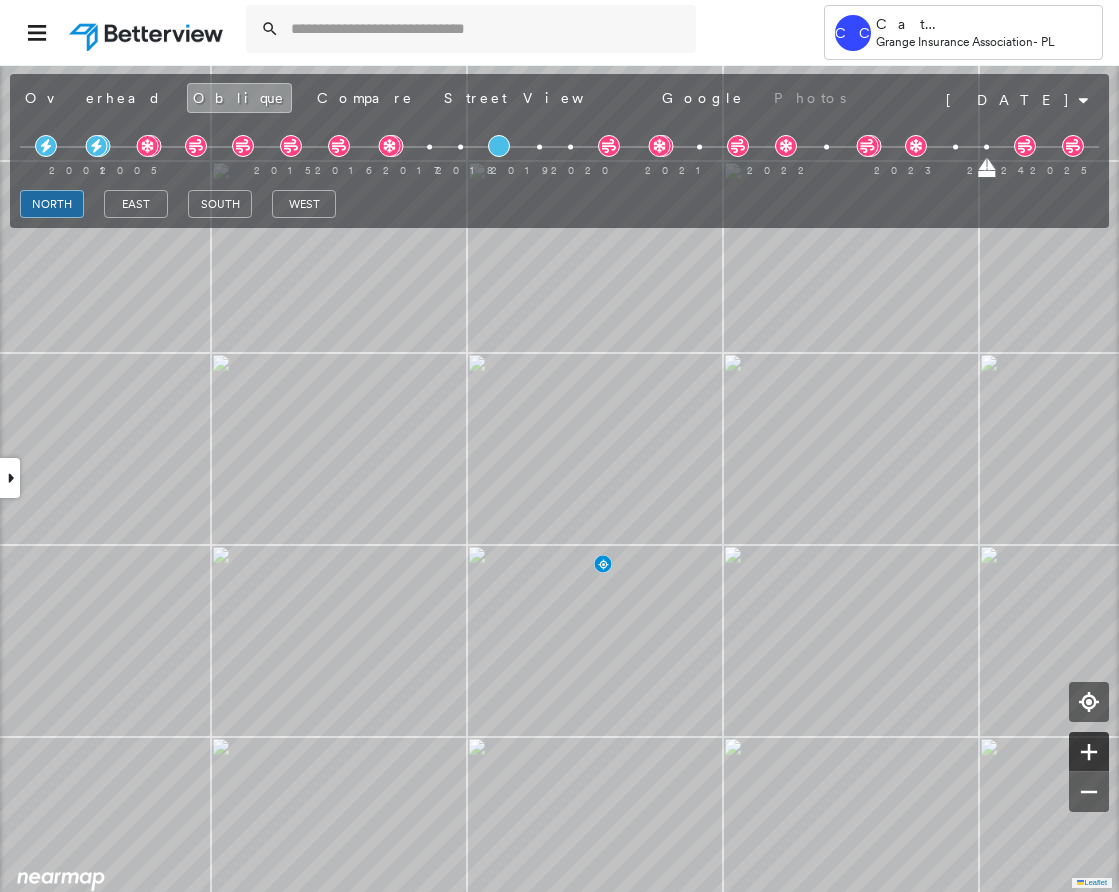 click 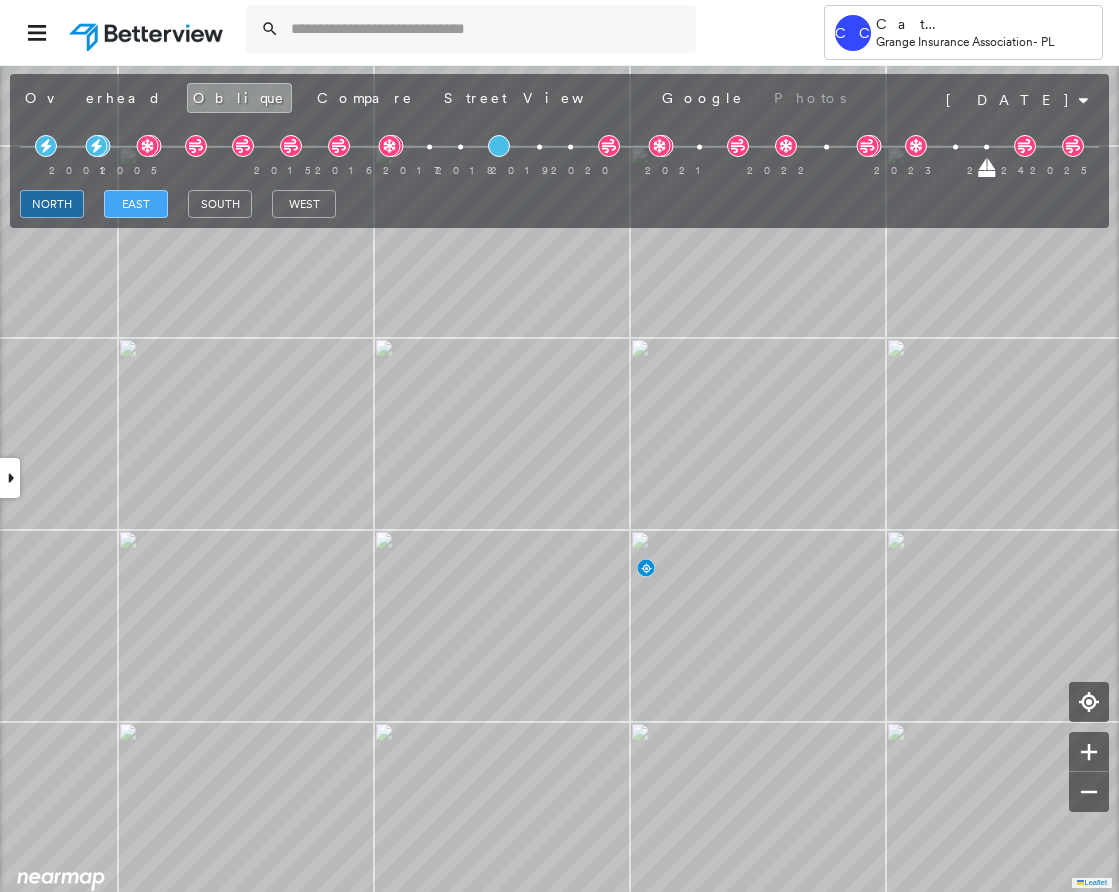 click on "east" at bounding box center [136, 204] 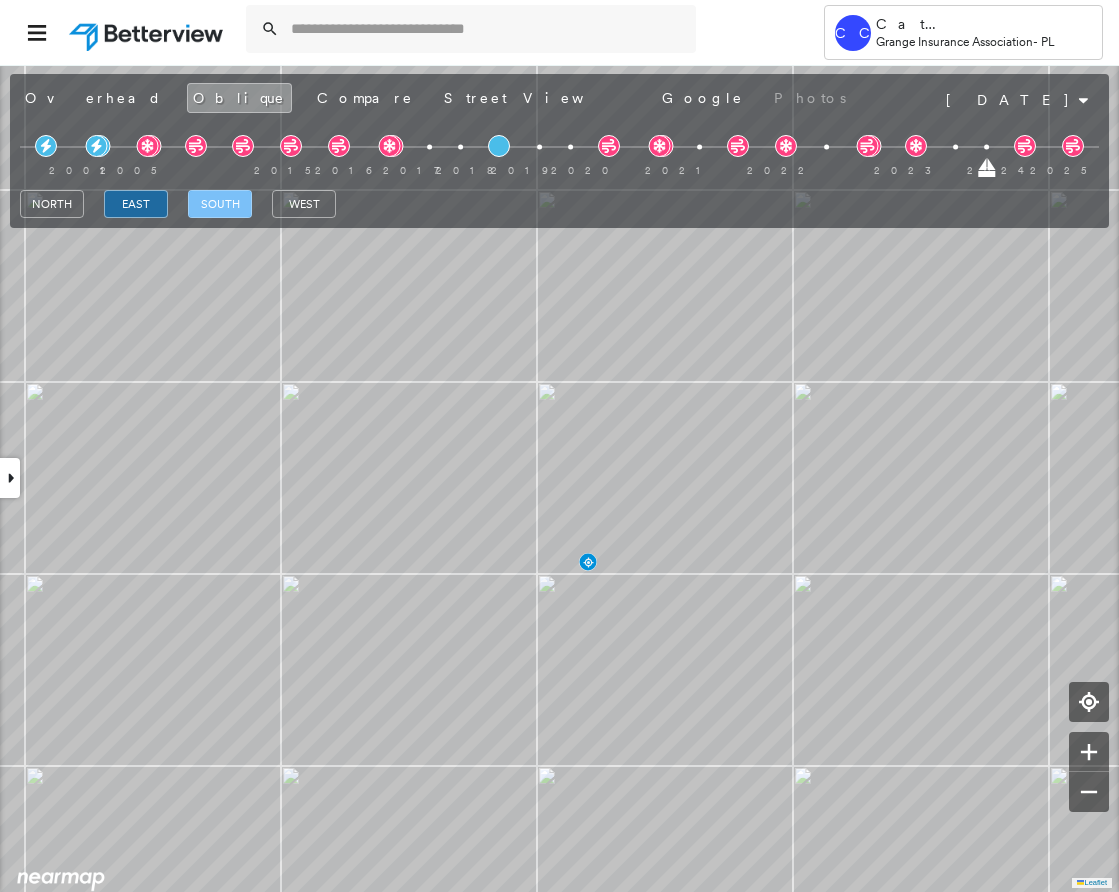 click on "south" at bounding box center [220, 204] 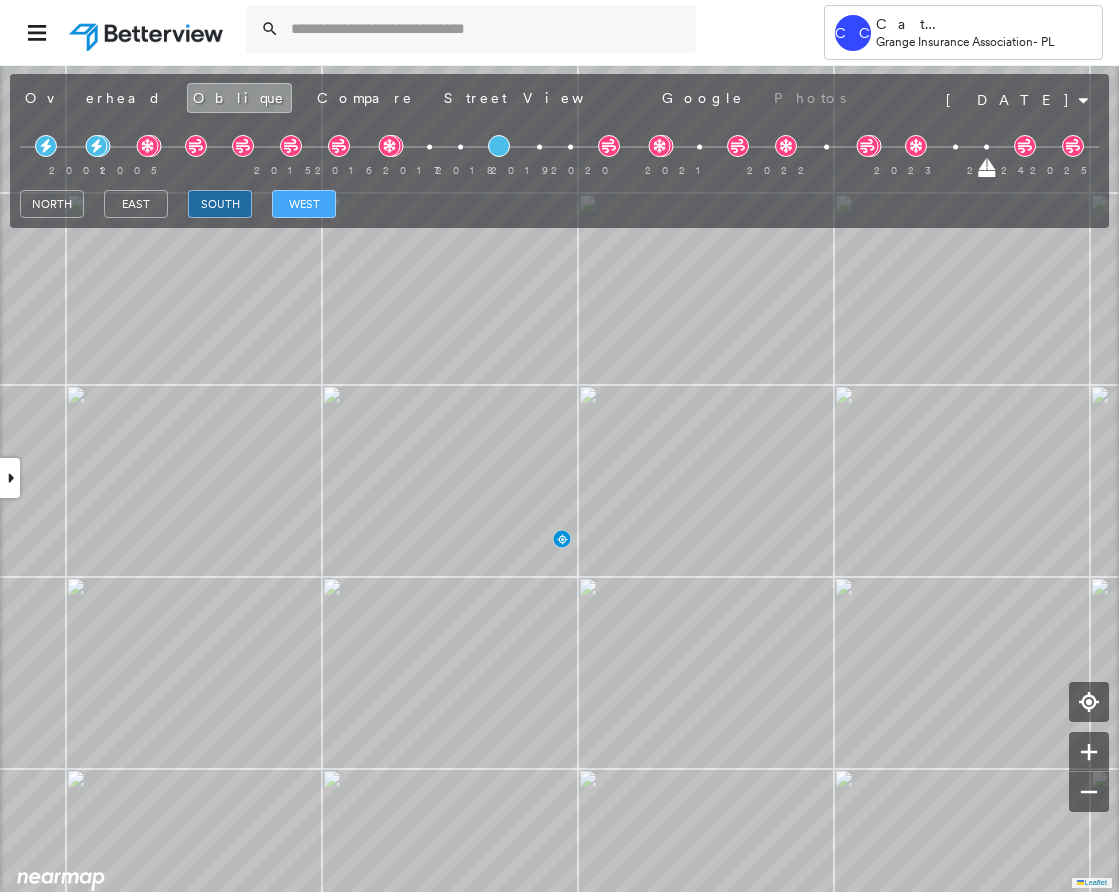 click on "west" at bounding box center [304, 204] 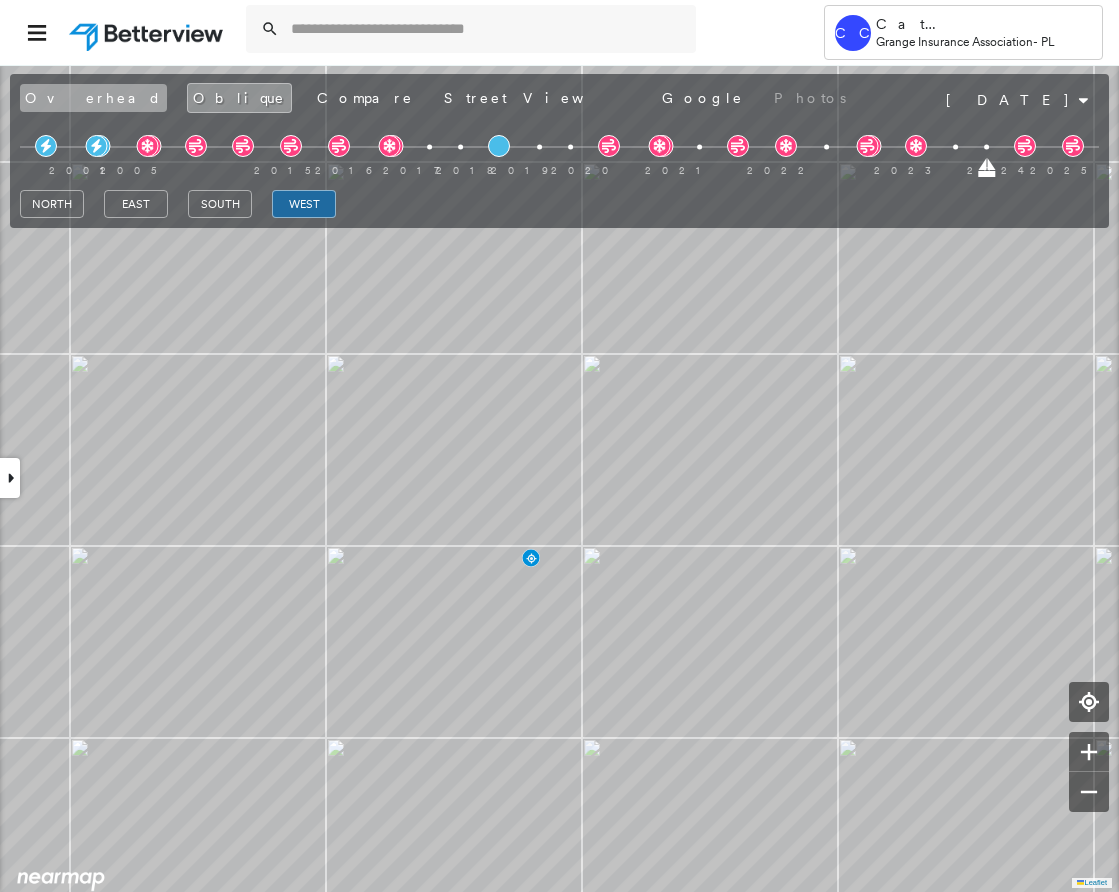 click on "Overhead" at bounding box center (93, 98) 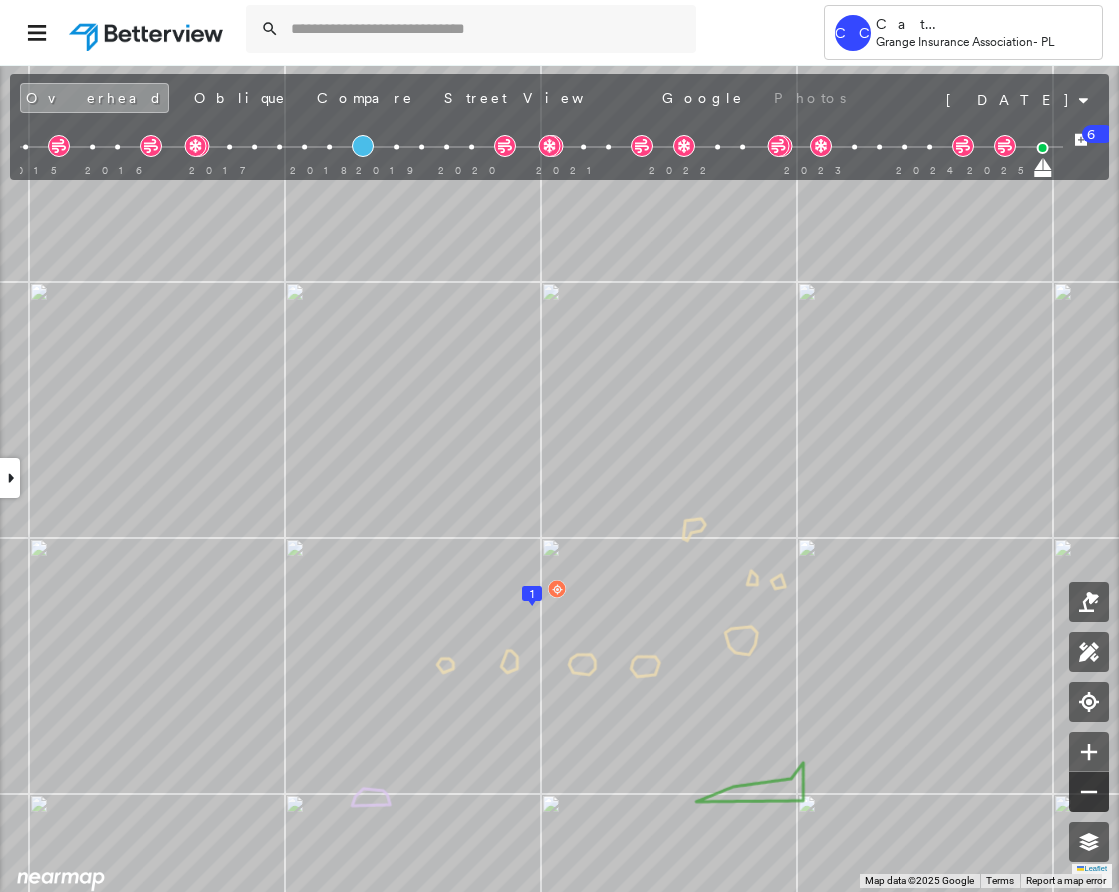 click 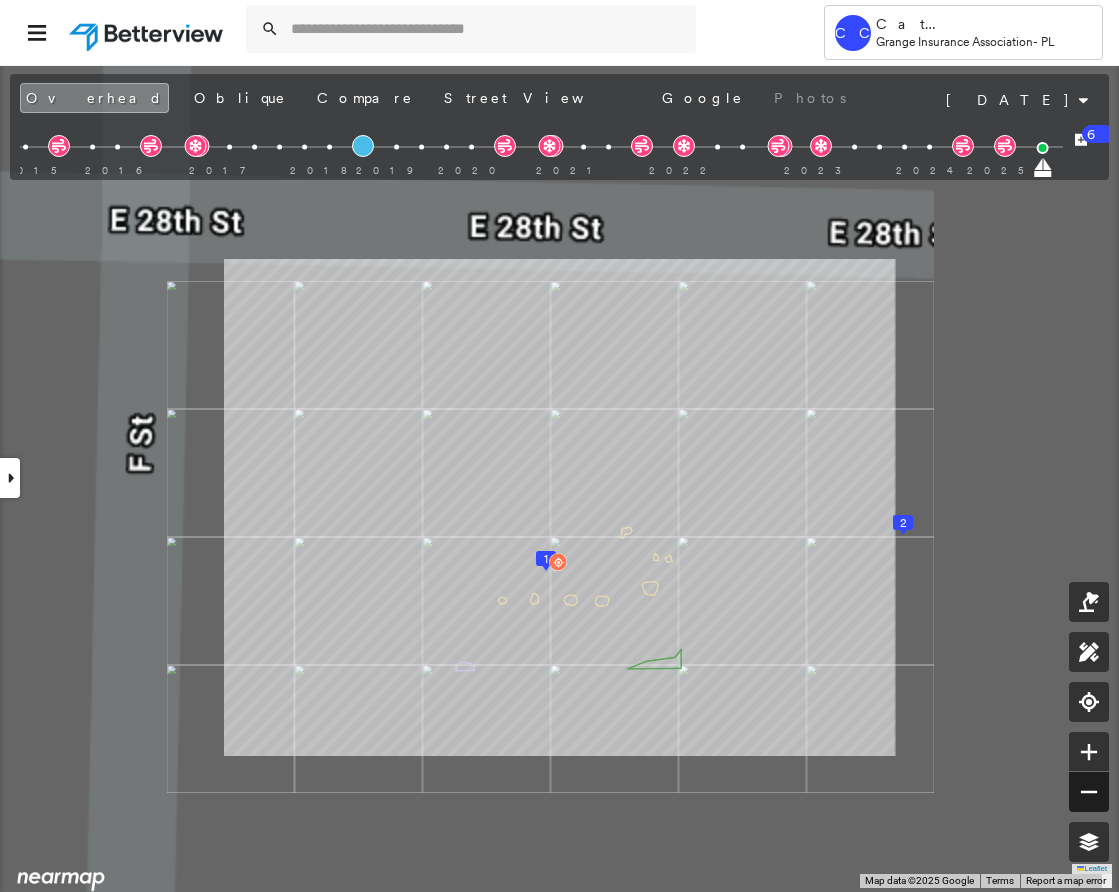 click 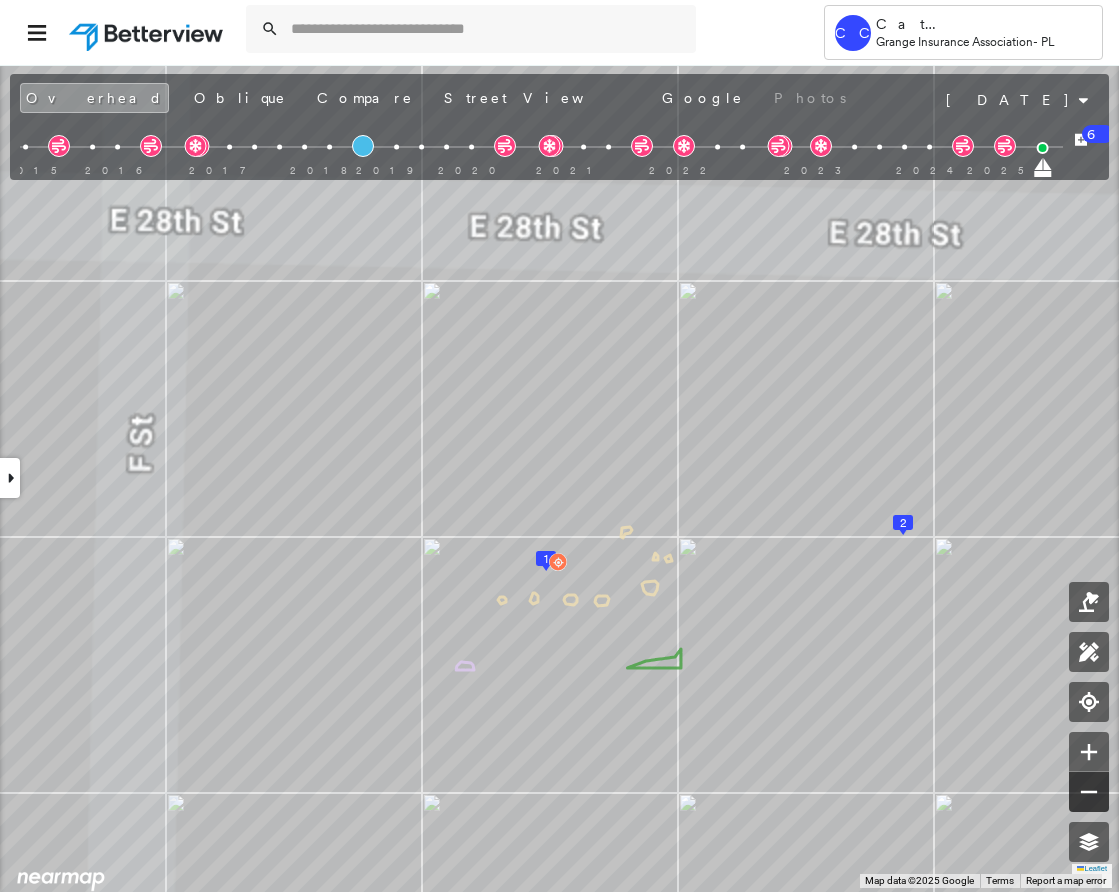 click 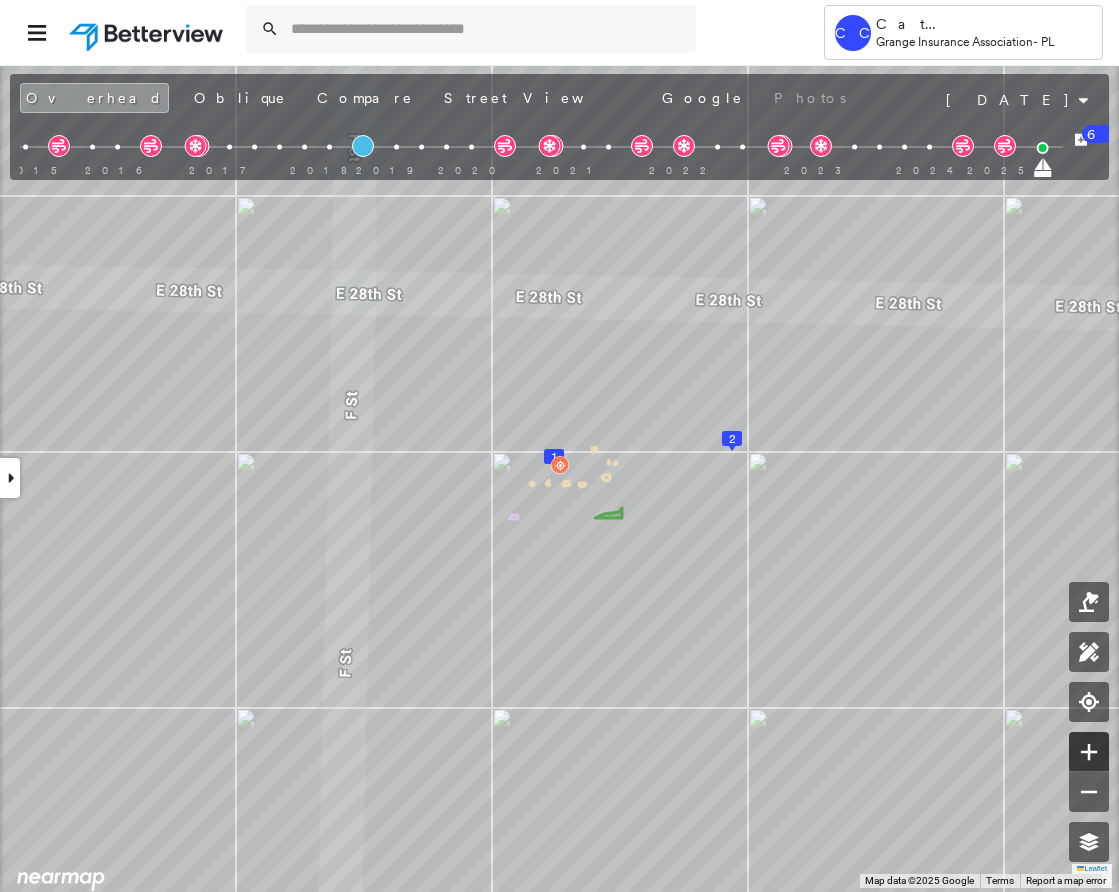 click 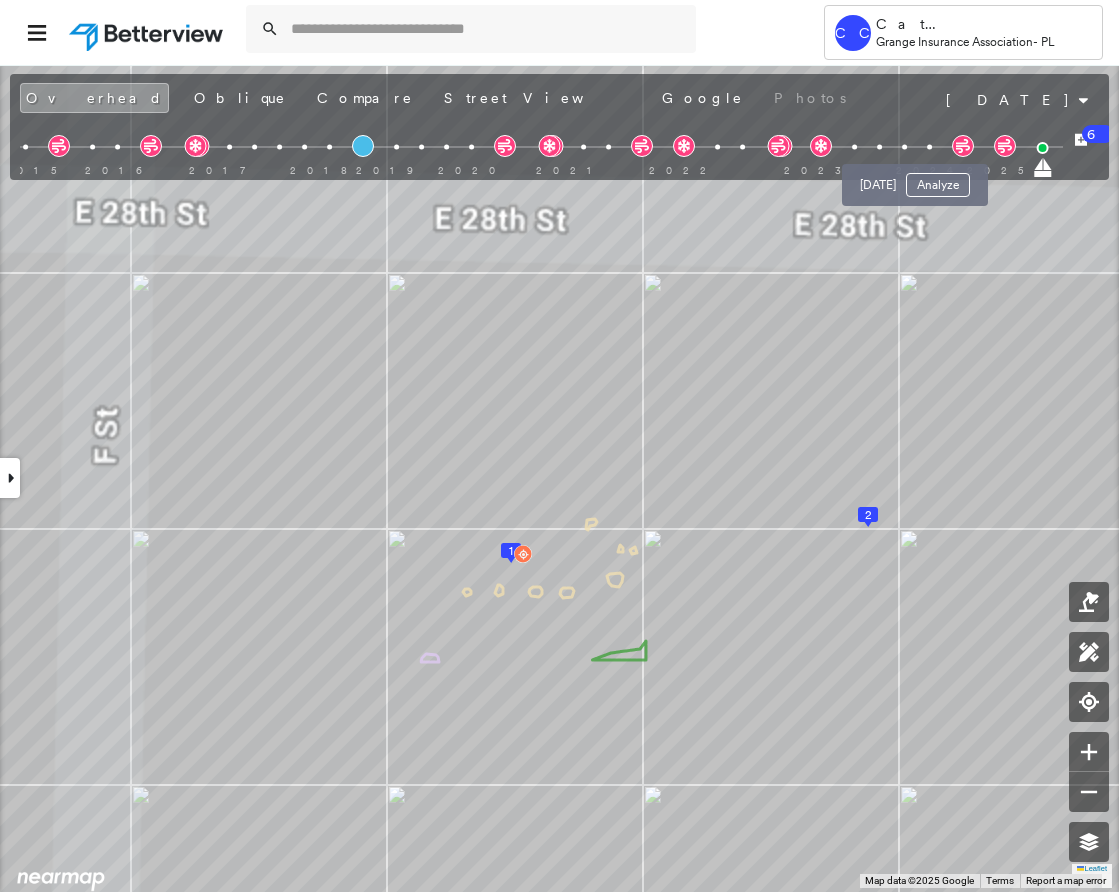click on "[DATE] Analyze" at bounding box center (915, 179) 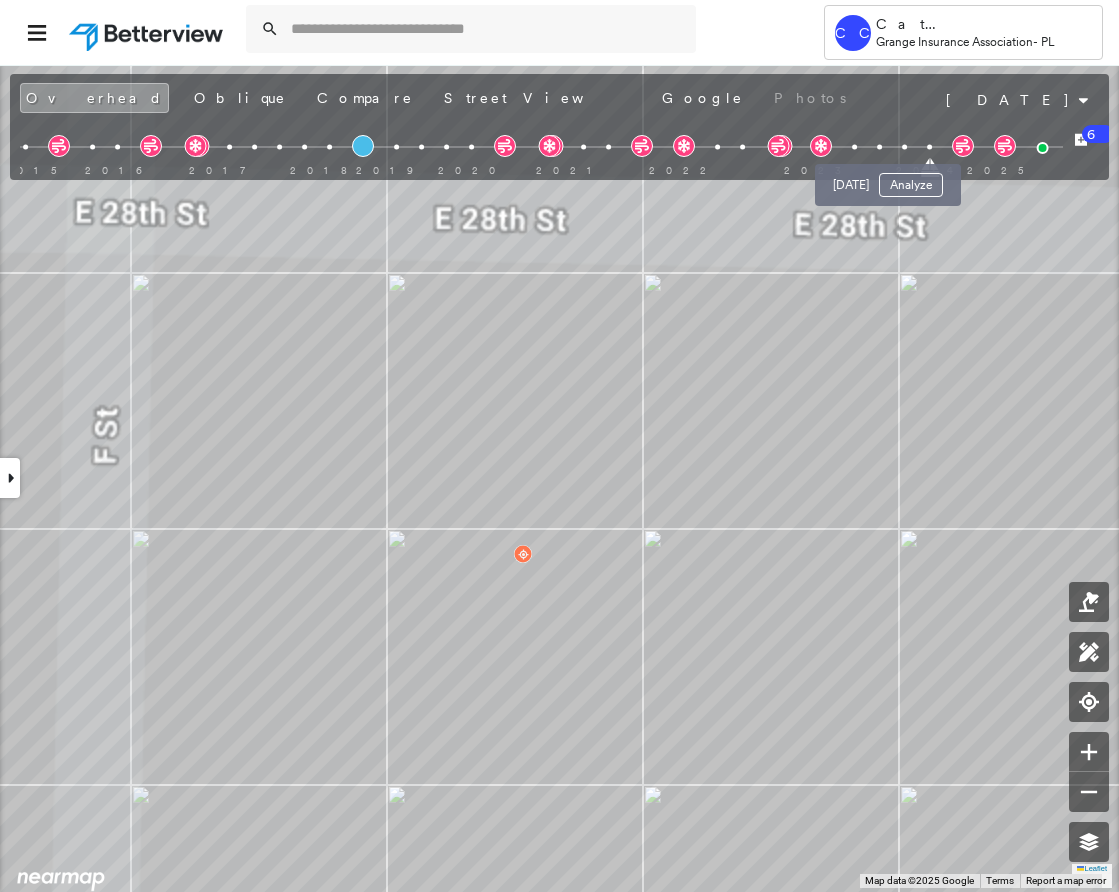 click at bounding box center (904, 147) 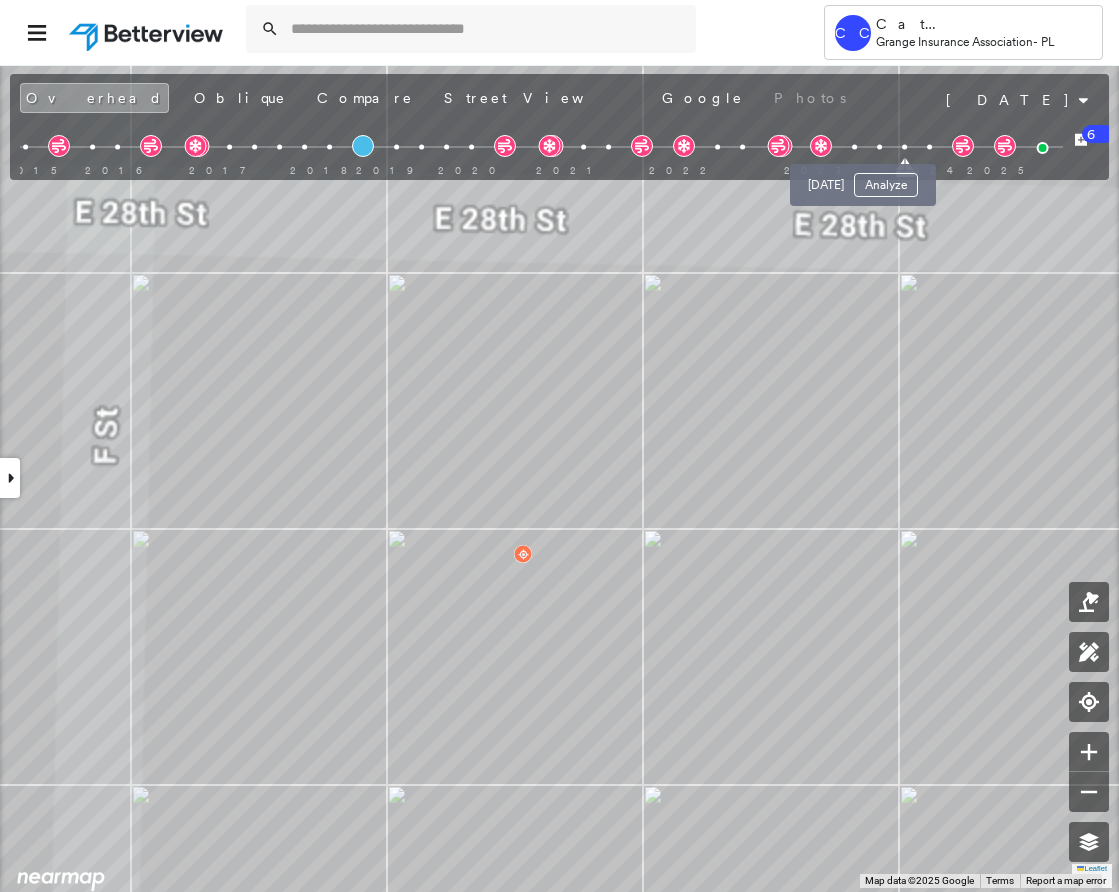 click at bounding box center [879, 147] 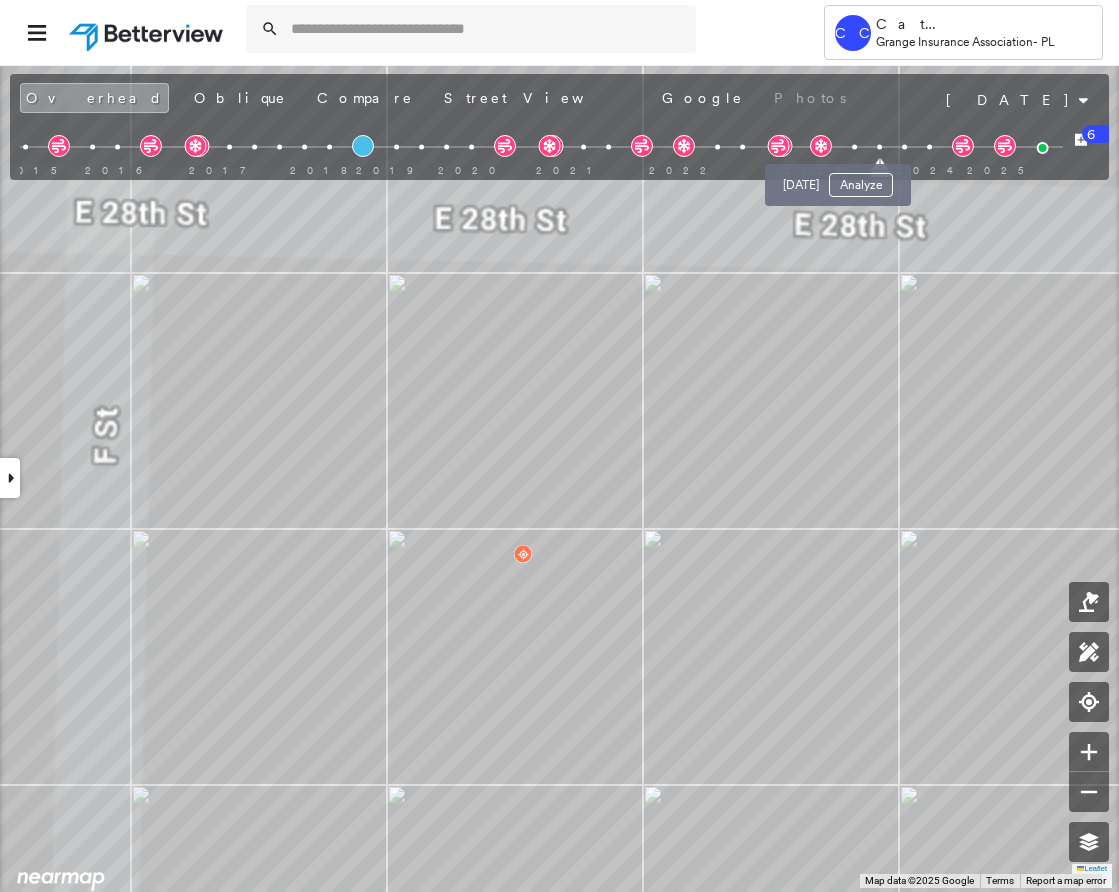 click at bounding box center [854, 147] 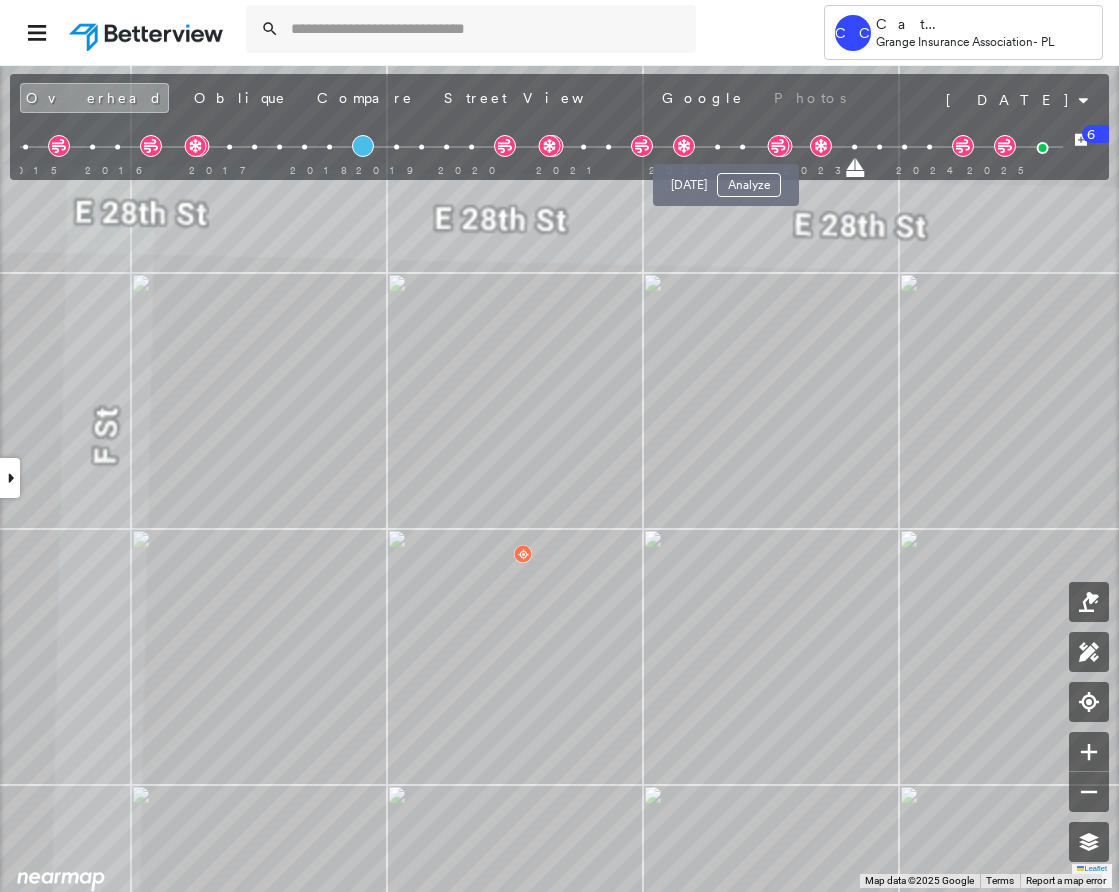 click on "[DATE] Analyze" at bounding box center [726, 179] 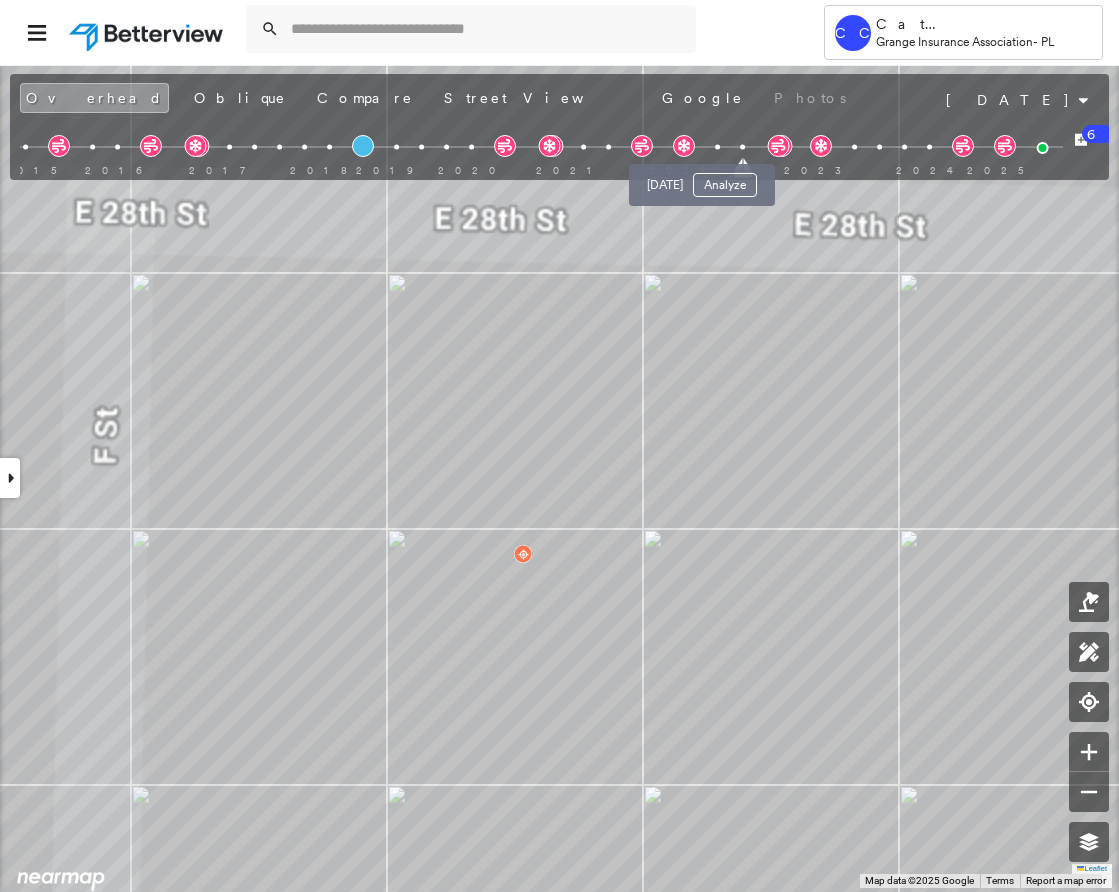 click at bounding box center (717, 147) 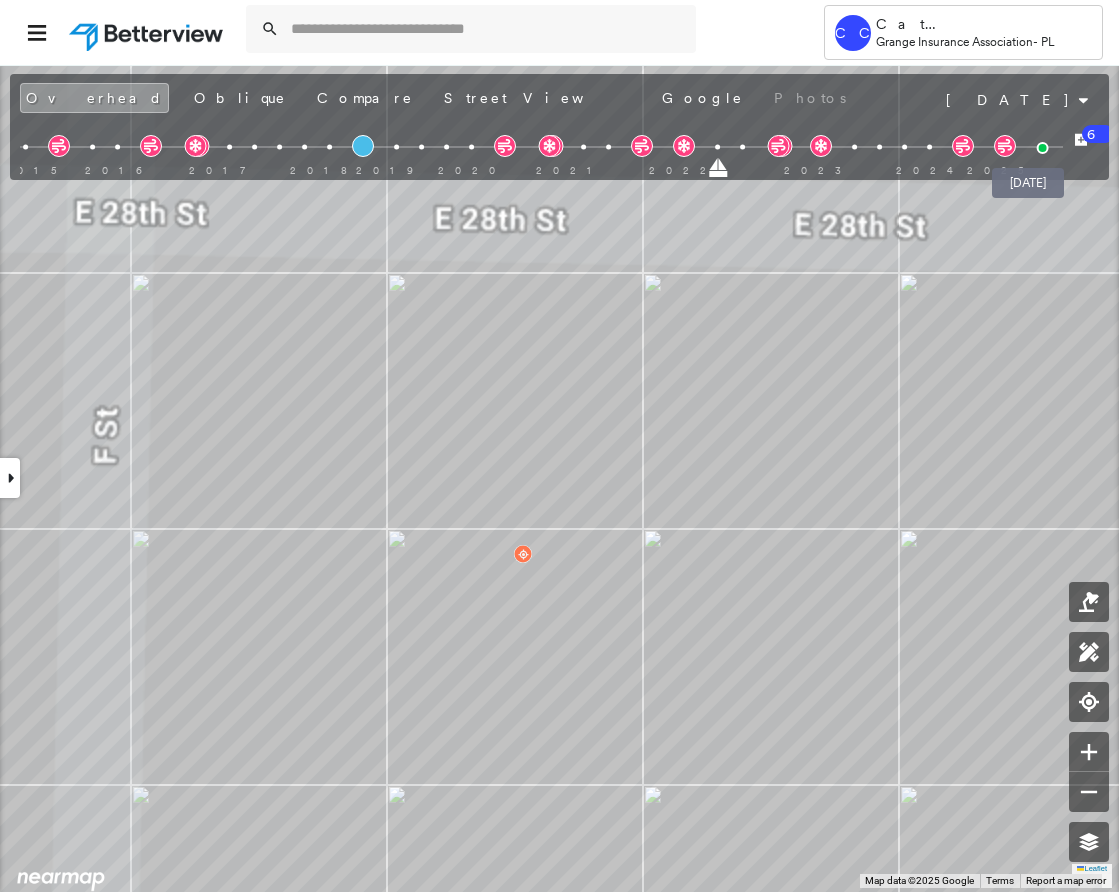 click at bounding box center (1042, 148) 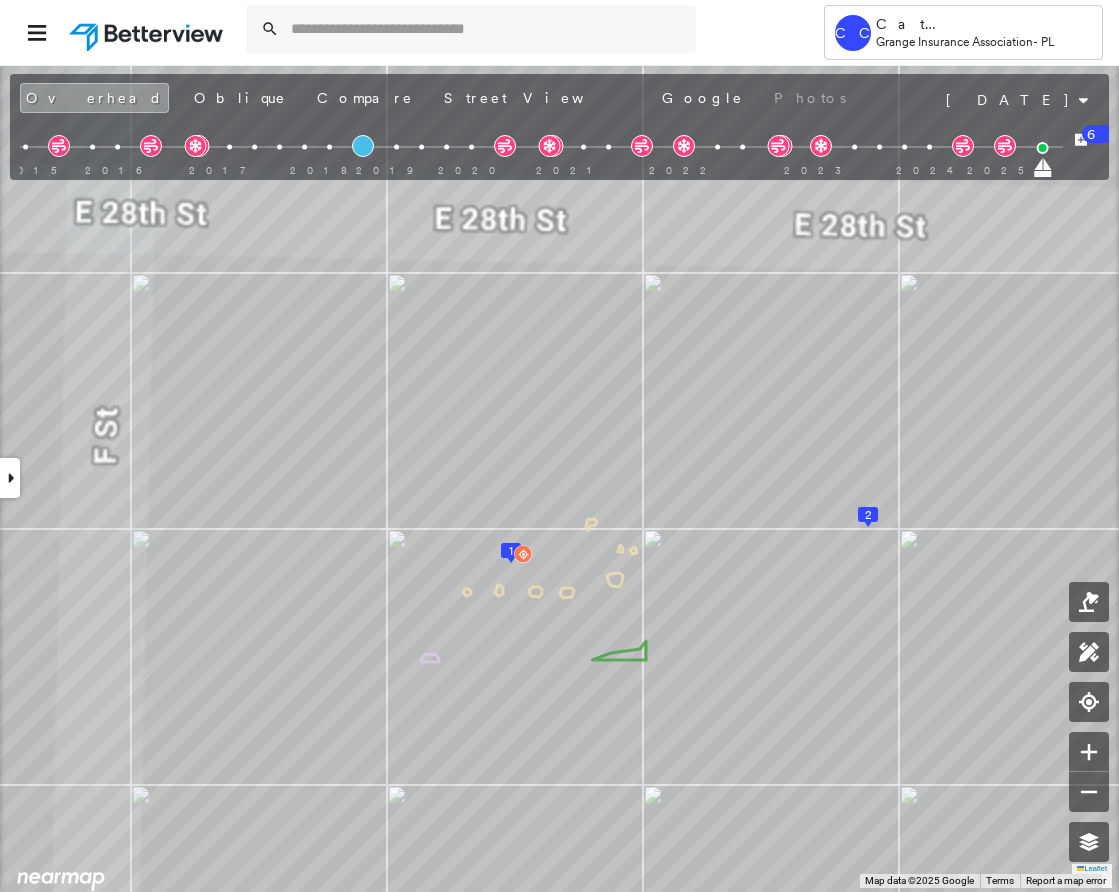 click at bounding box center (10, 478) 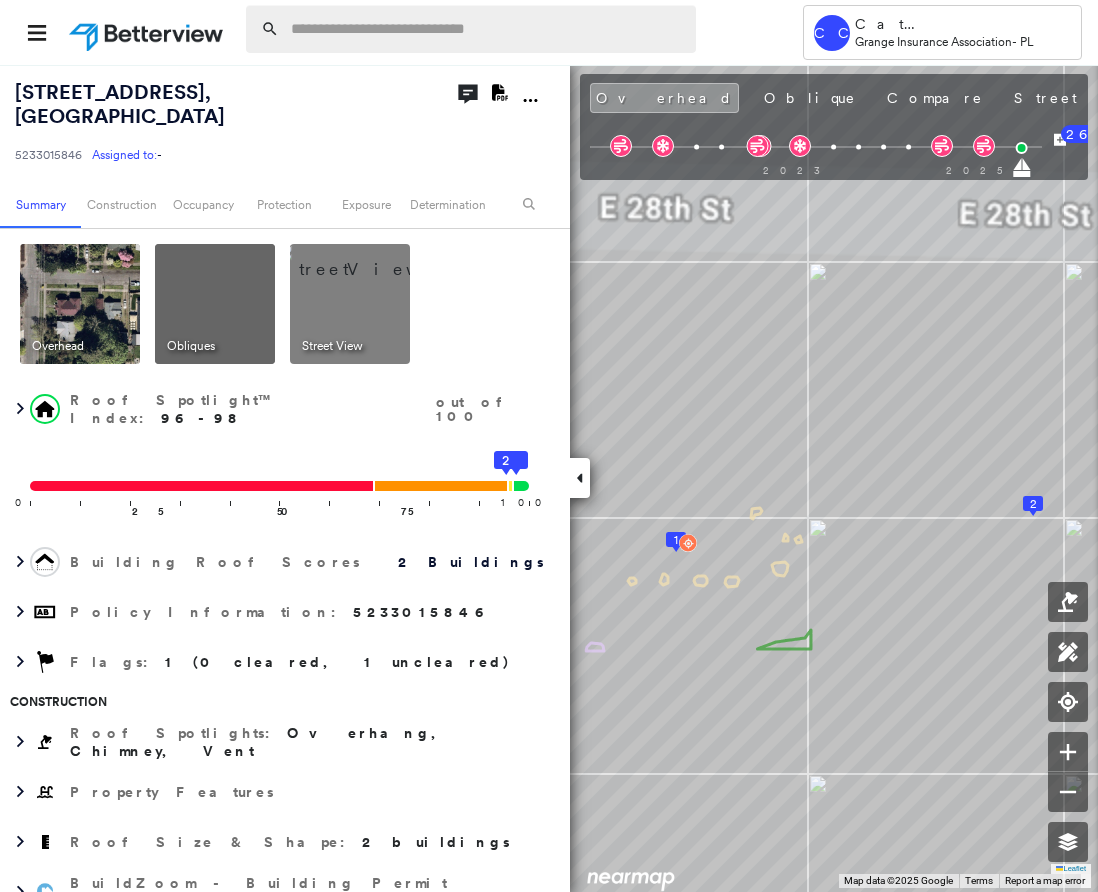 click at bounding box center [487, 29] 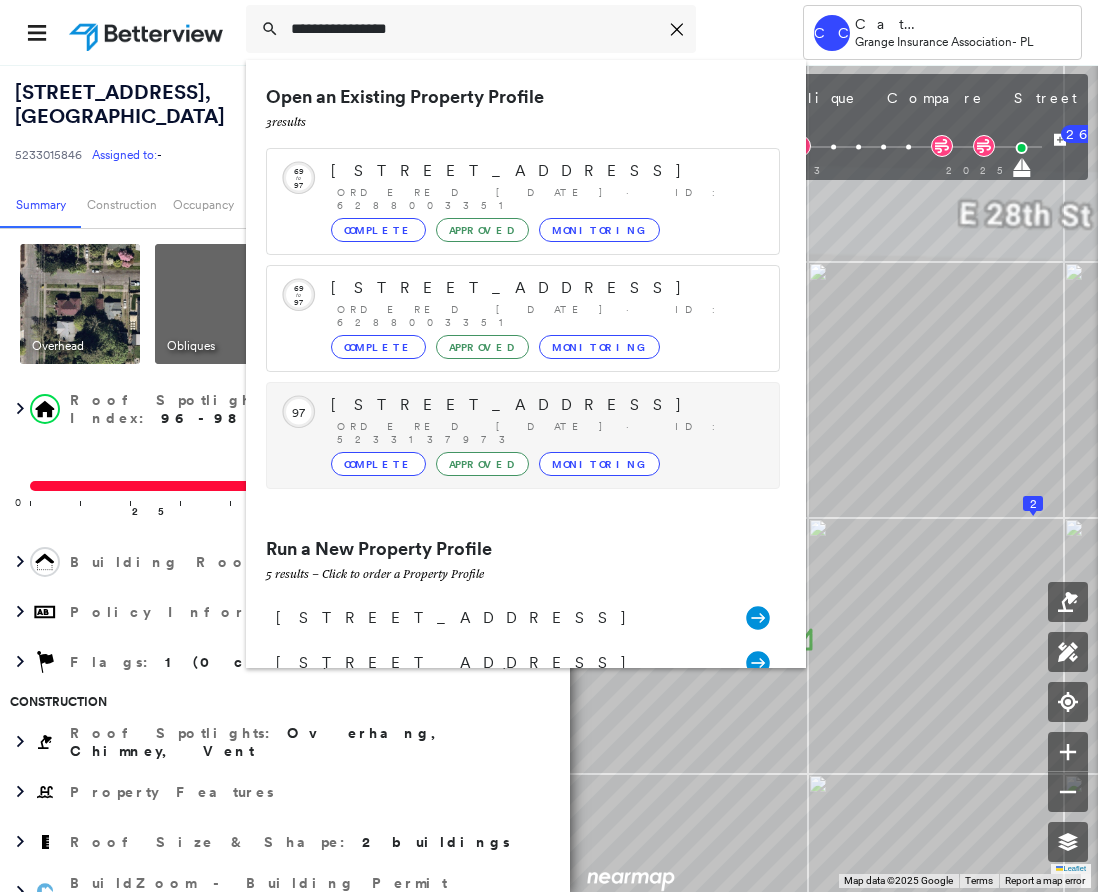 scroll, scrollTop: 108, scrollLeft: 0, axis: vertical 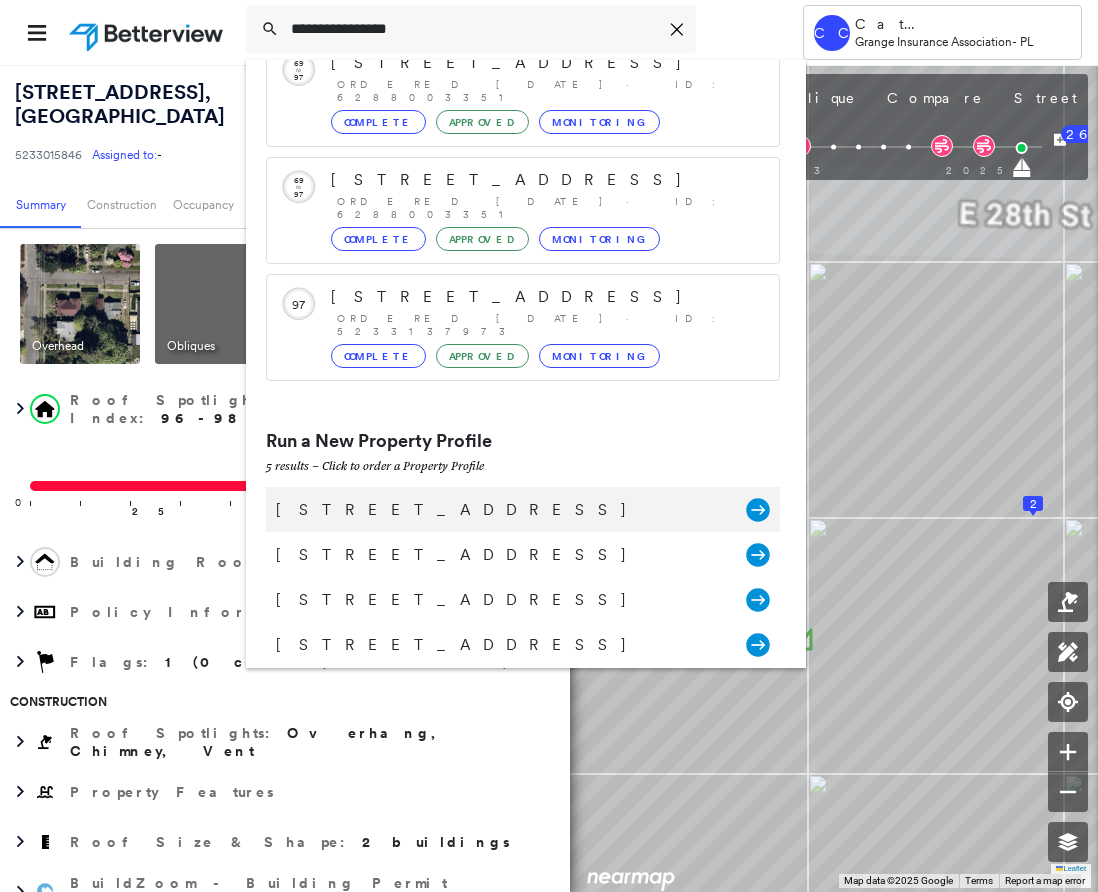 type on "**********" 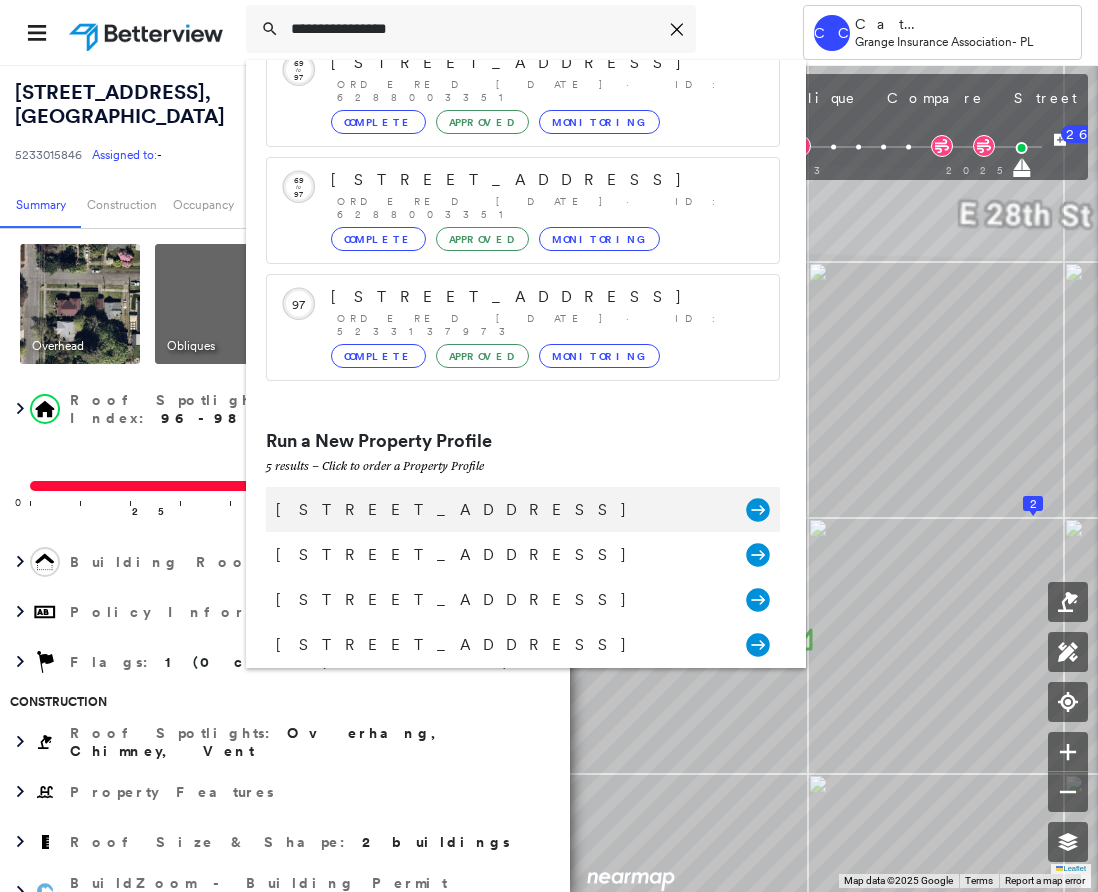 click on "[STREET_ADDRESS]" at bounding box center [501, 510] 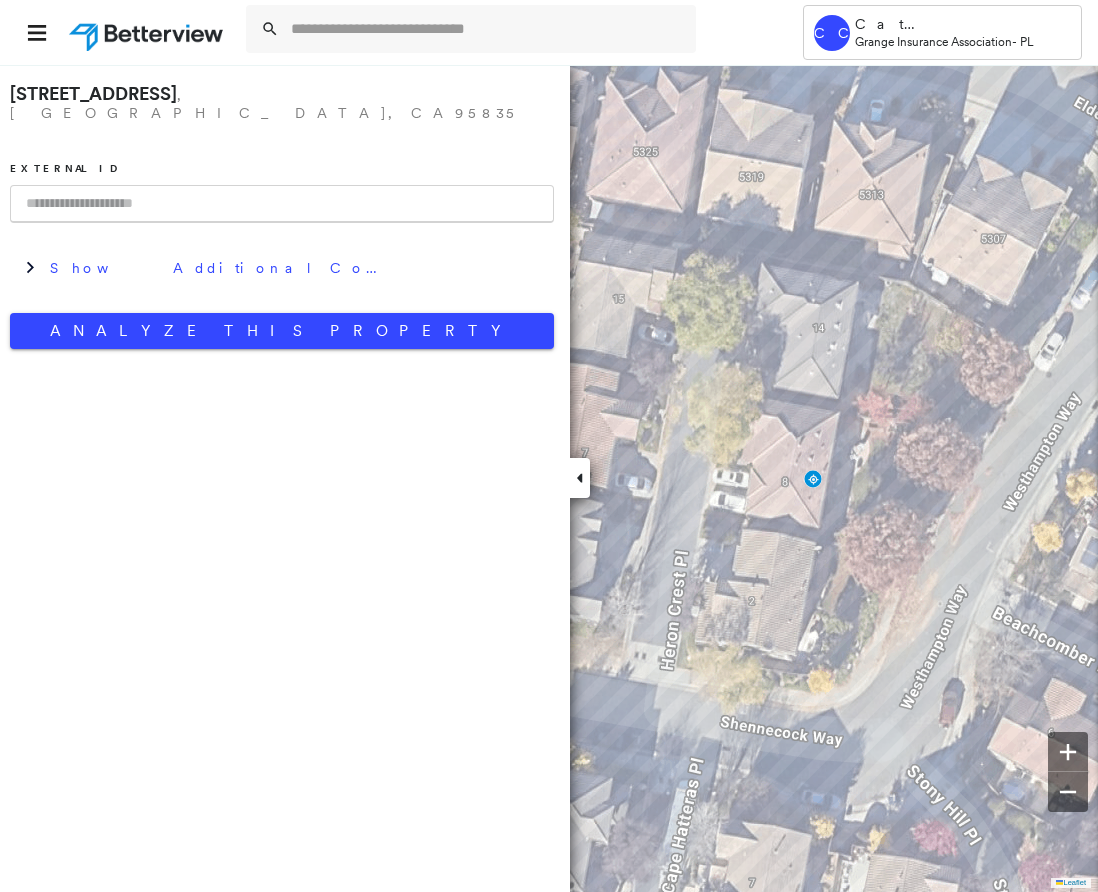 click at bounding box center (282, 204) 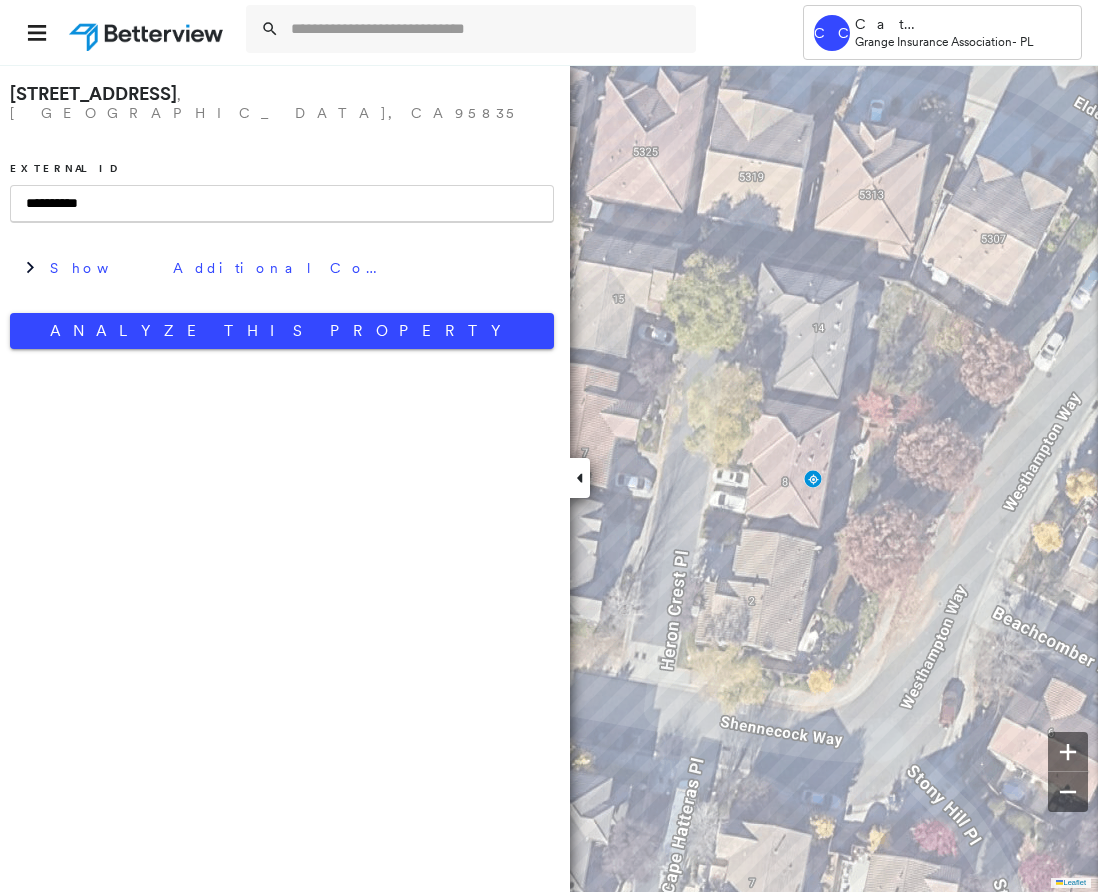 type on "**********" 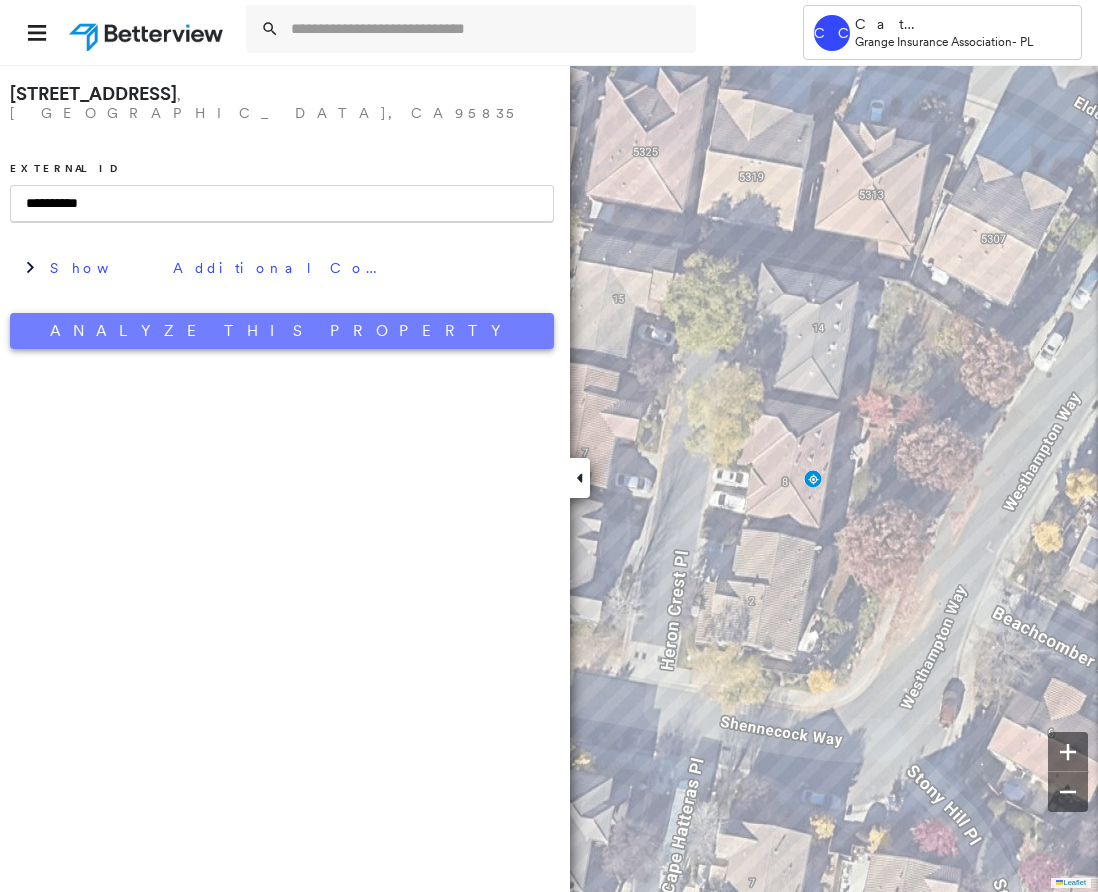 click on "Analyze This Property" at bounding box center (282, 331) 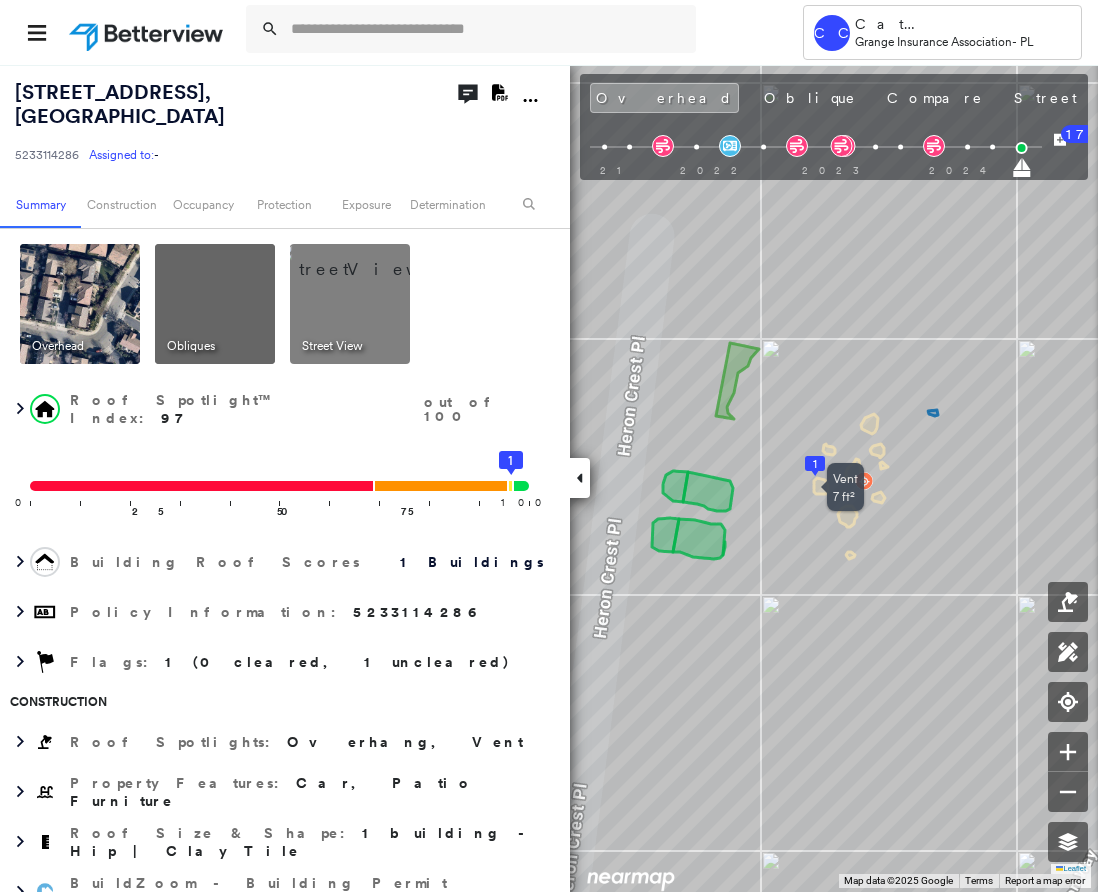 click at bounding box center [580, 478] 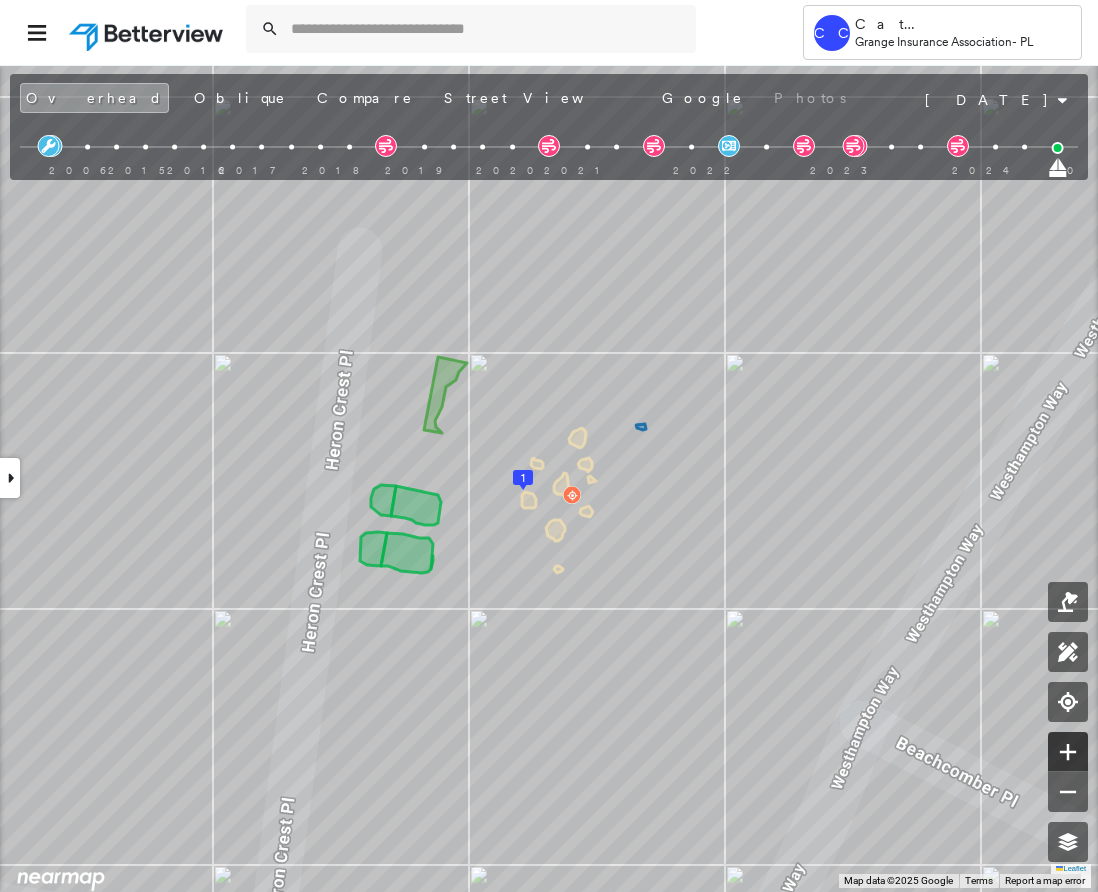 click 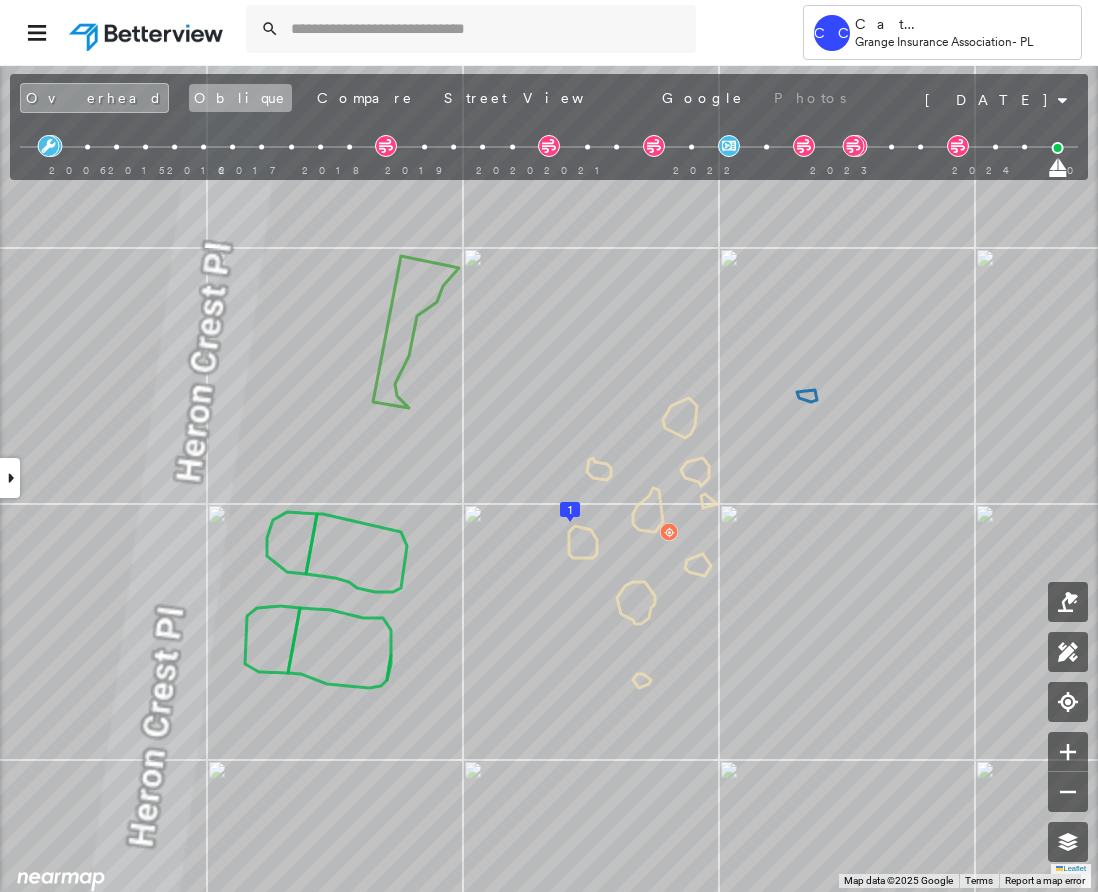 click on "Oblique" at bounding box center (240, 98) 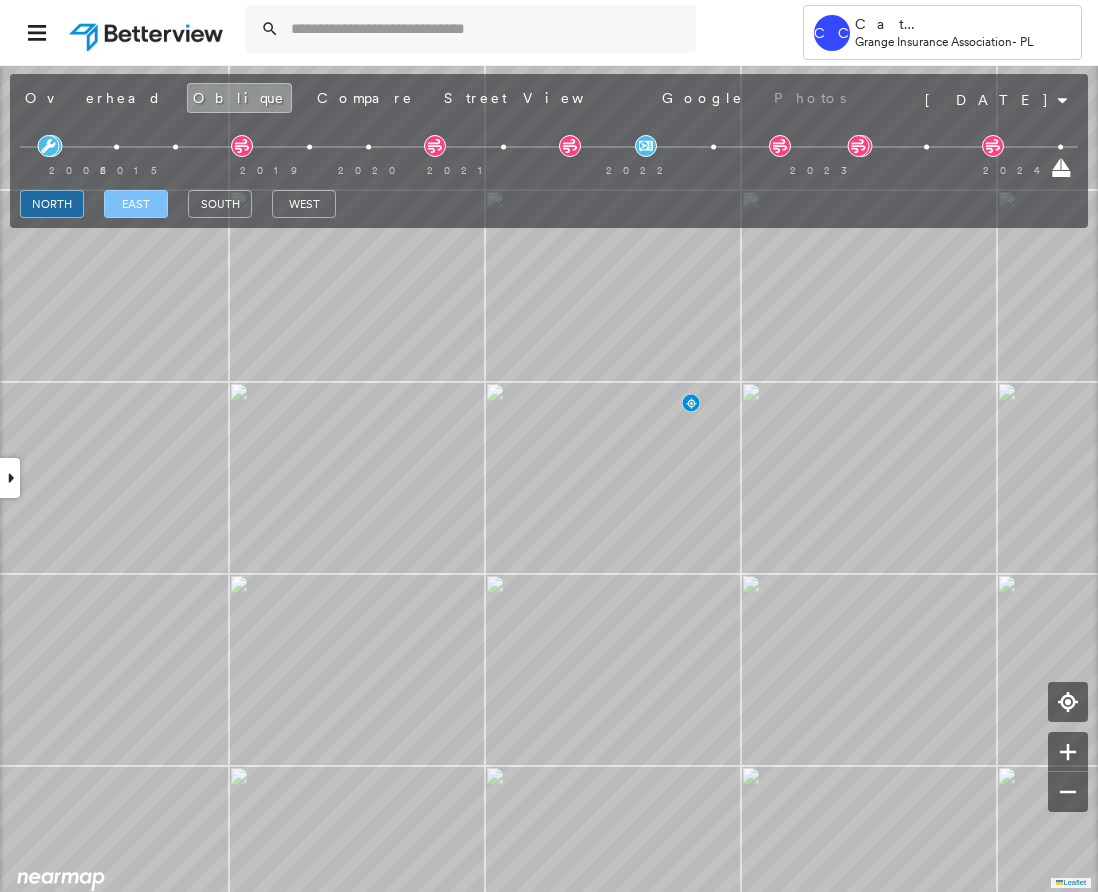 click on "east" at bounding box center [136, 204] 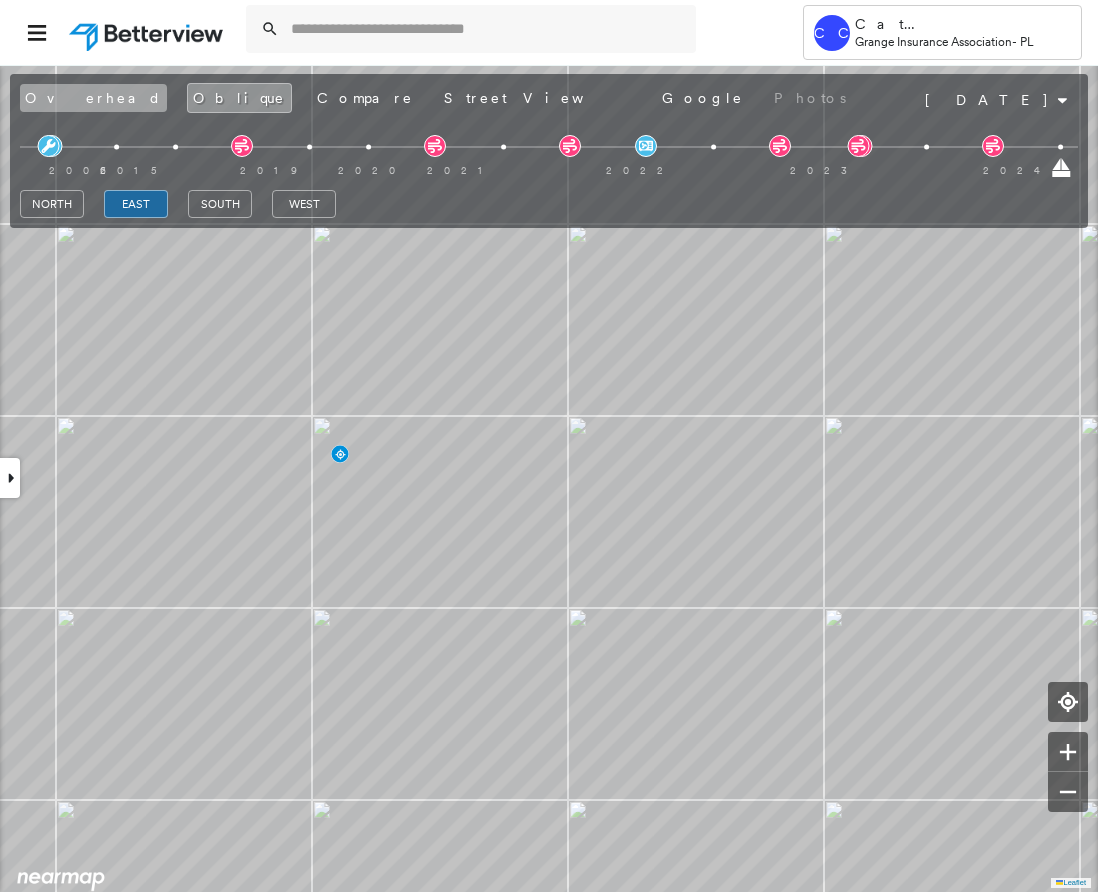 click on "Overhead" at bounding box center [93, 98] 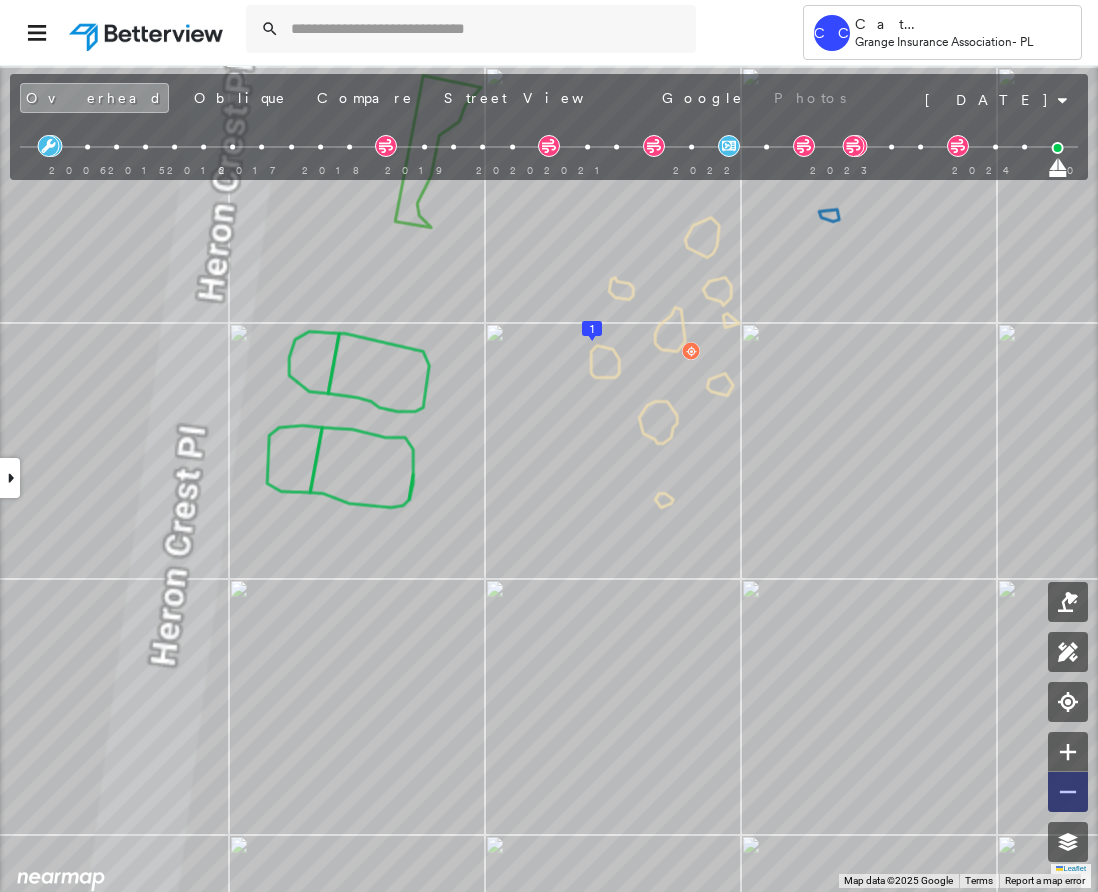 click 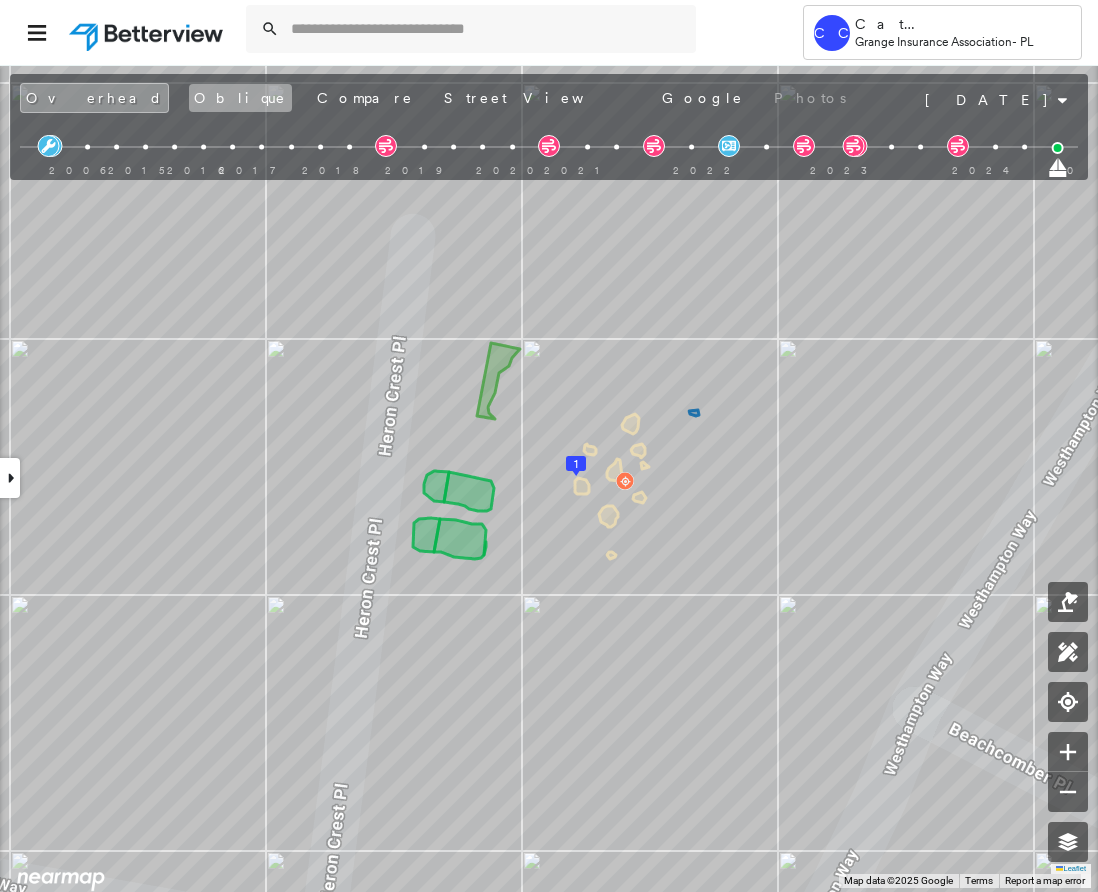 click on "Oblique" at bounding box center (240, 98) 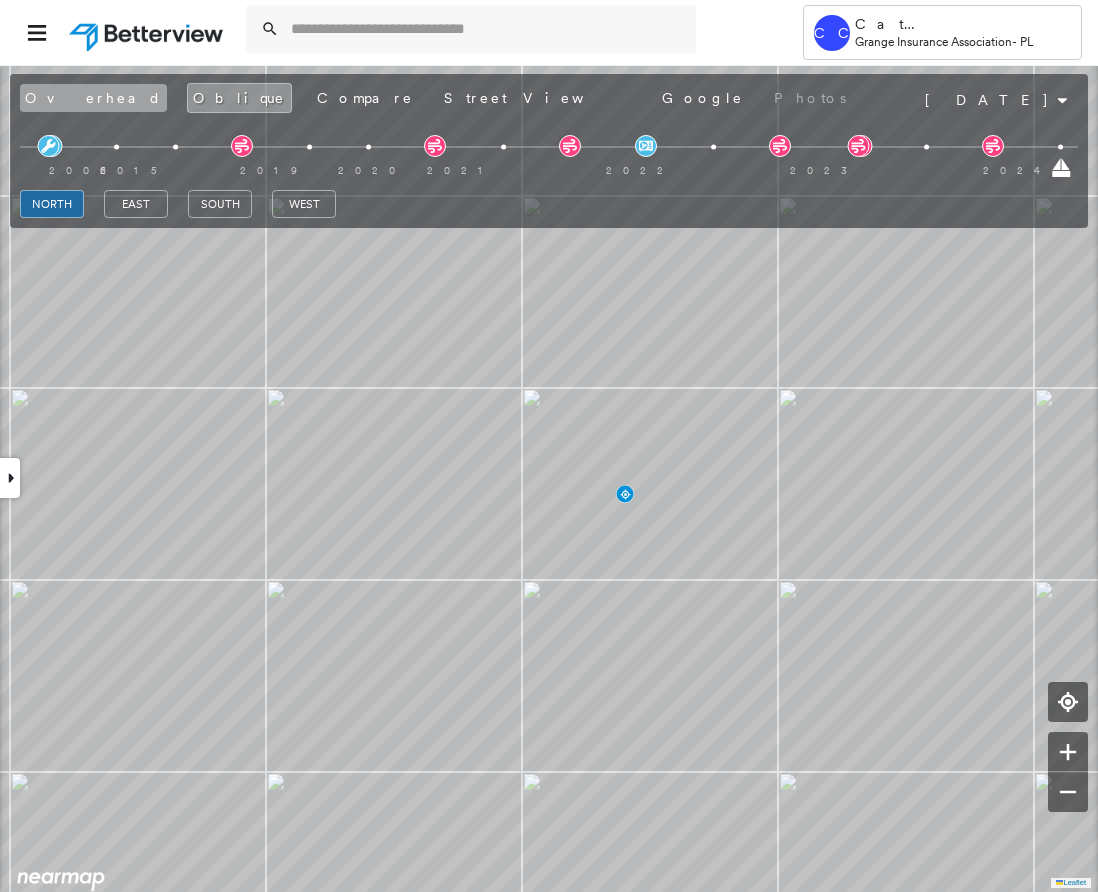 click on "Overhead" at bounding box center [93, 98] 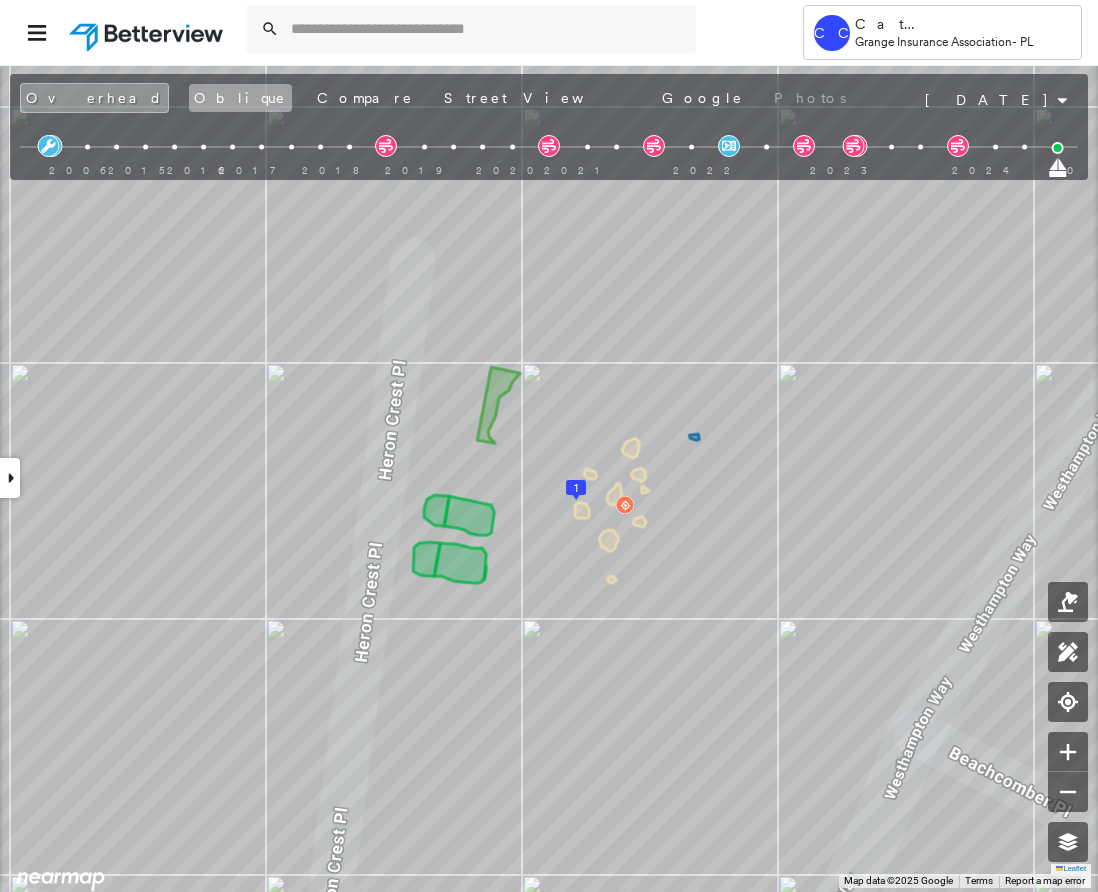 click on "Oblique" at bounding box center [240, 98] 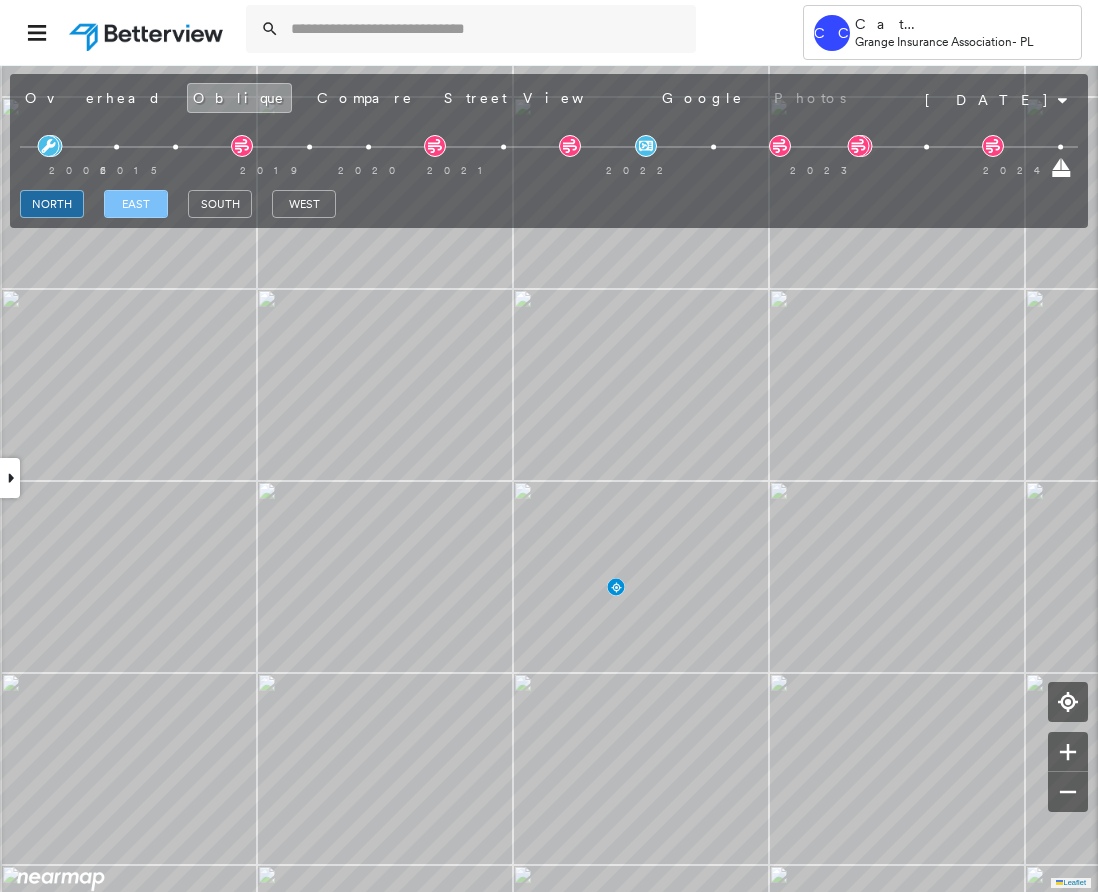 click on "east" at bounding box center (136, 204) 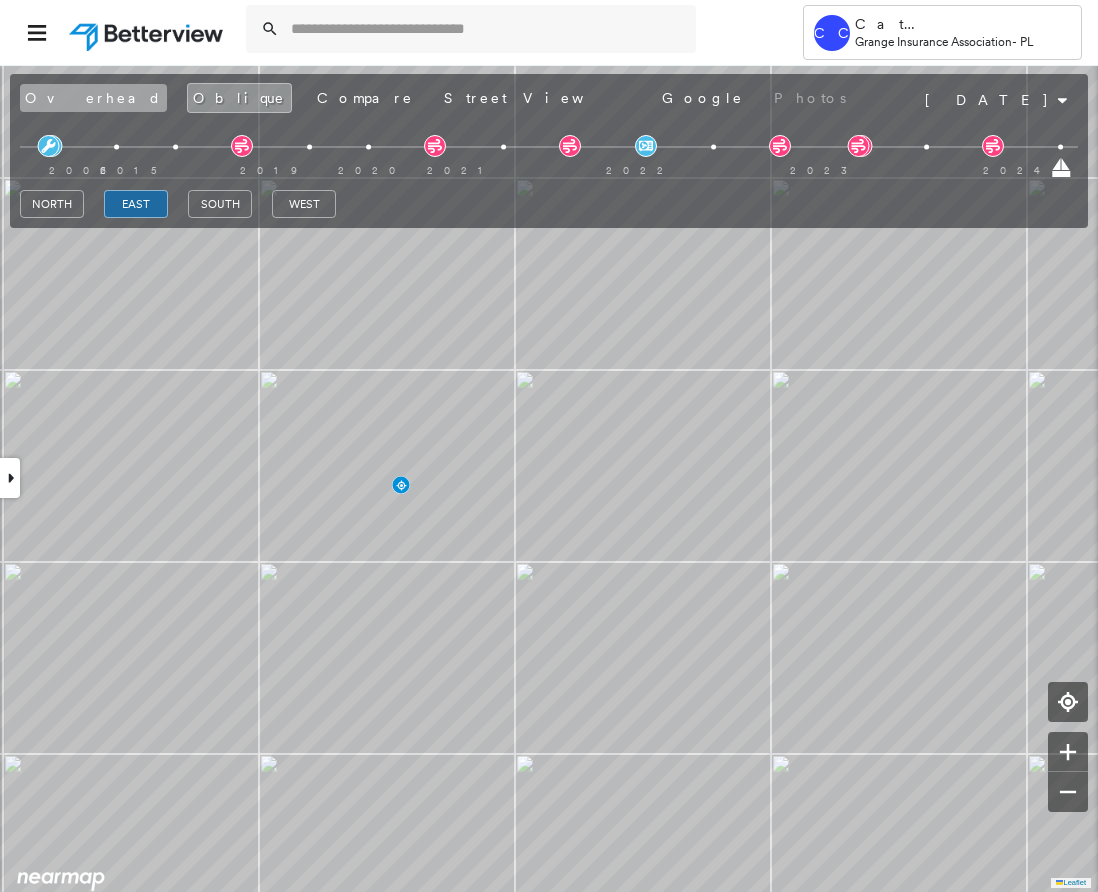 click on "Overhead" at bounding box center [93, 98] 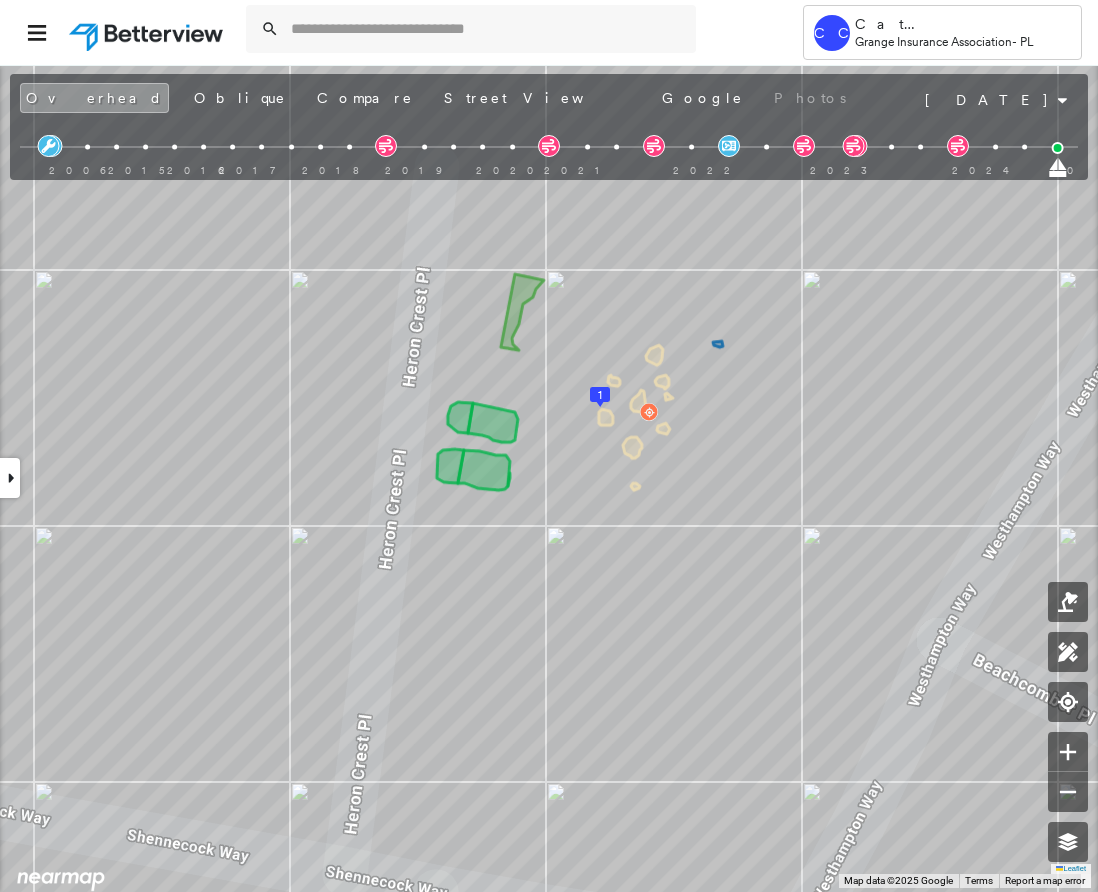 click at bounding box center (10, 478) 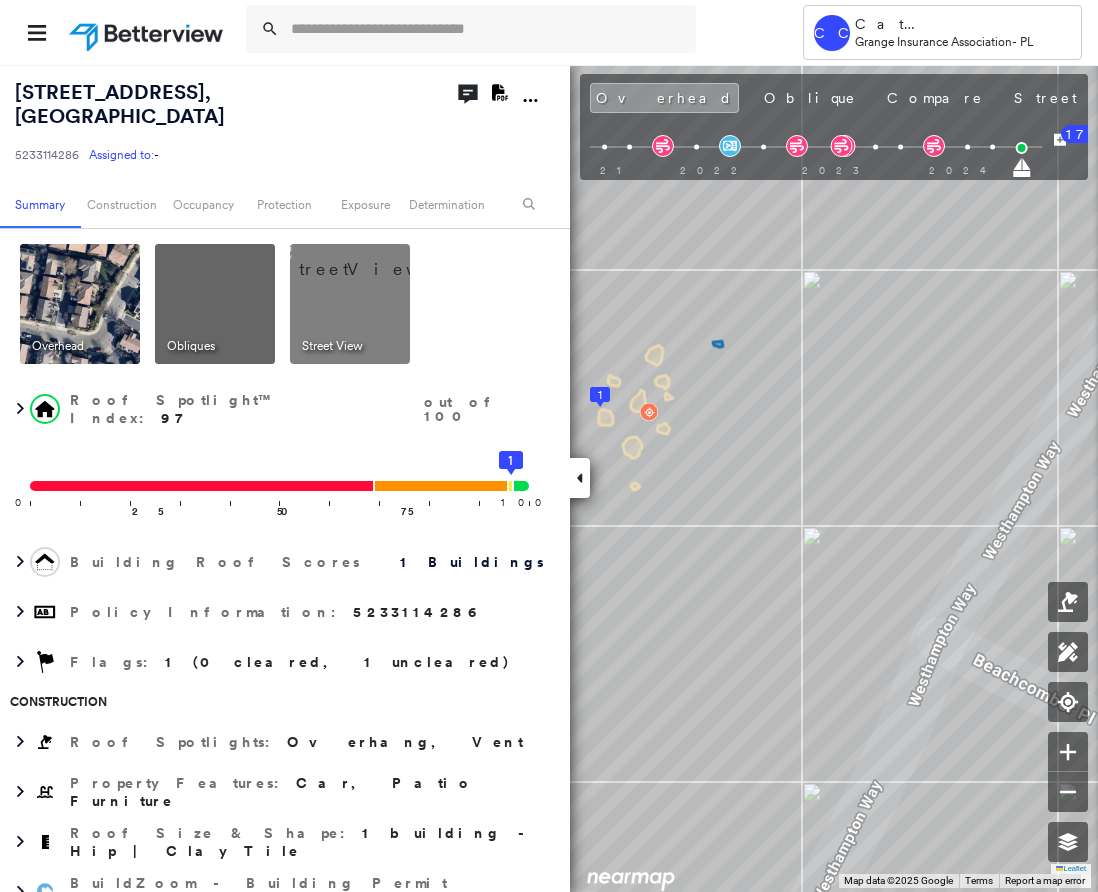 click 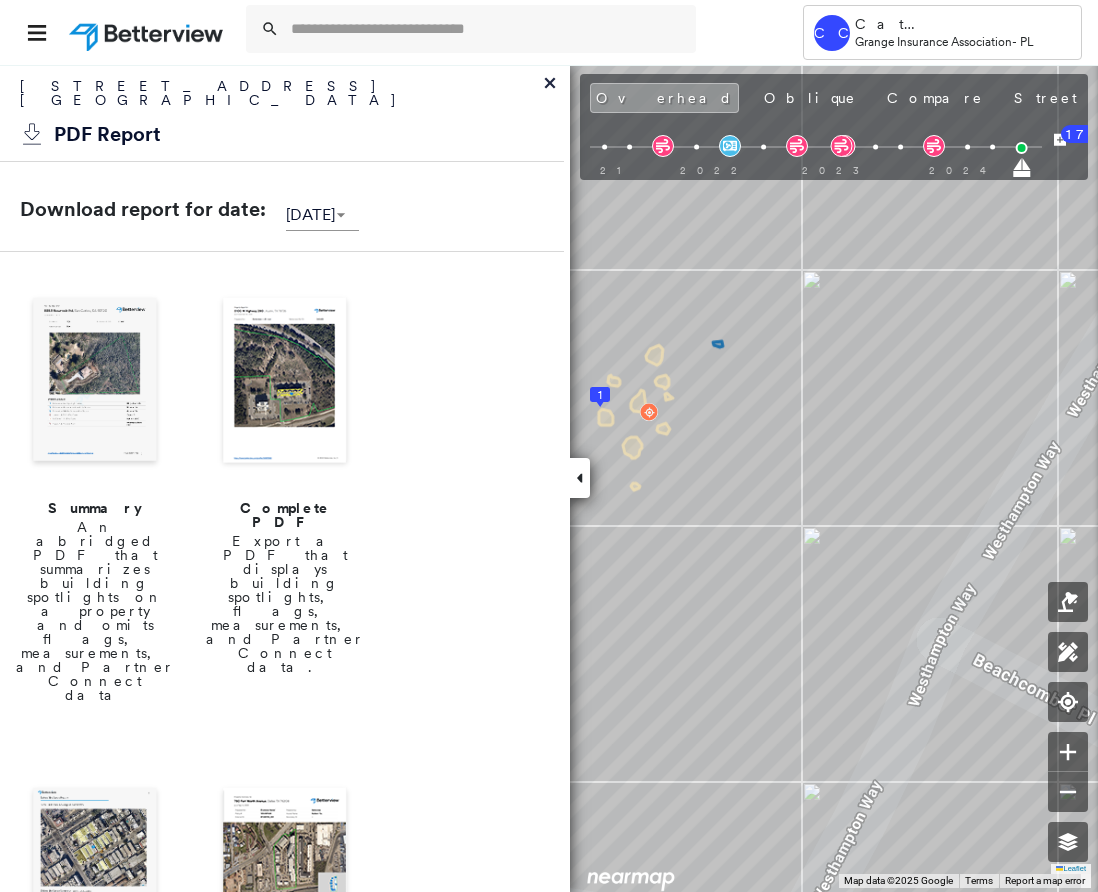 click at bounding box center [95, 382] 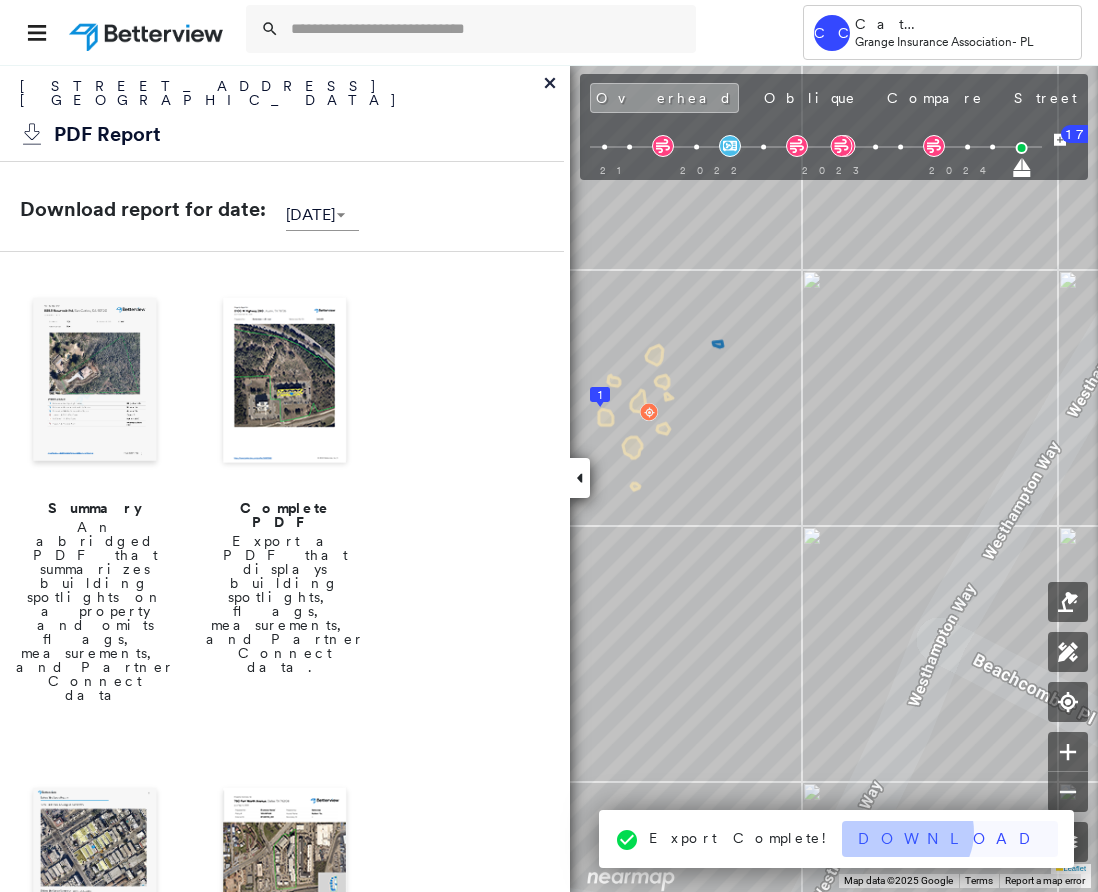 click on "Download" at bounding box center (950, 839) 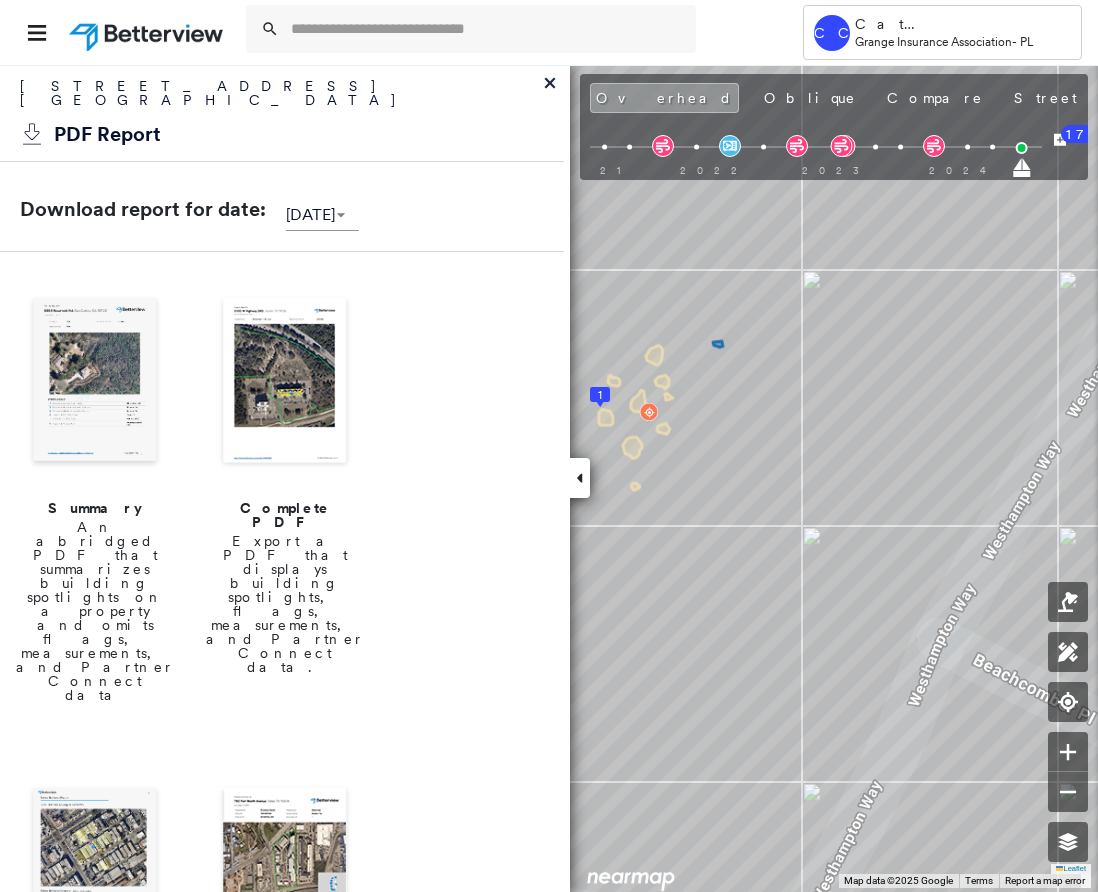 click 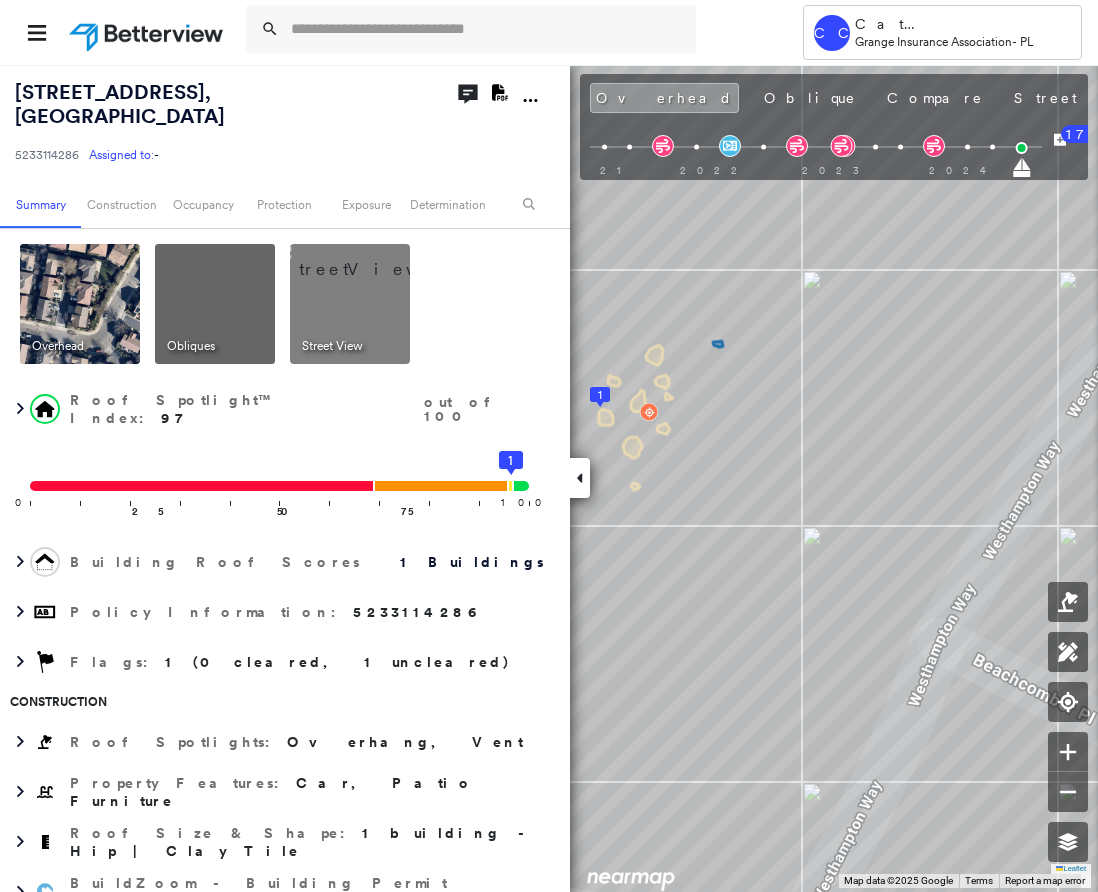 click at bounding box center (580, 478) 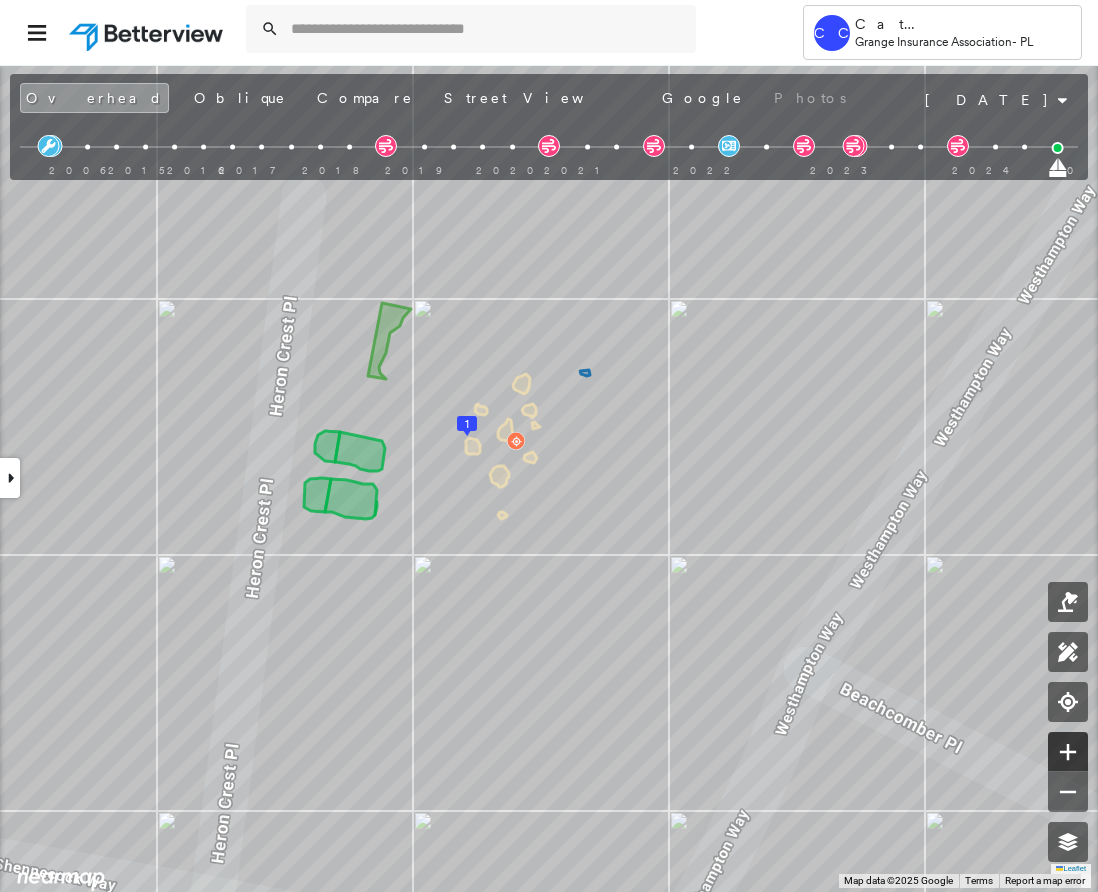 click 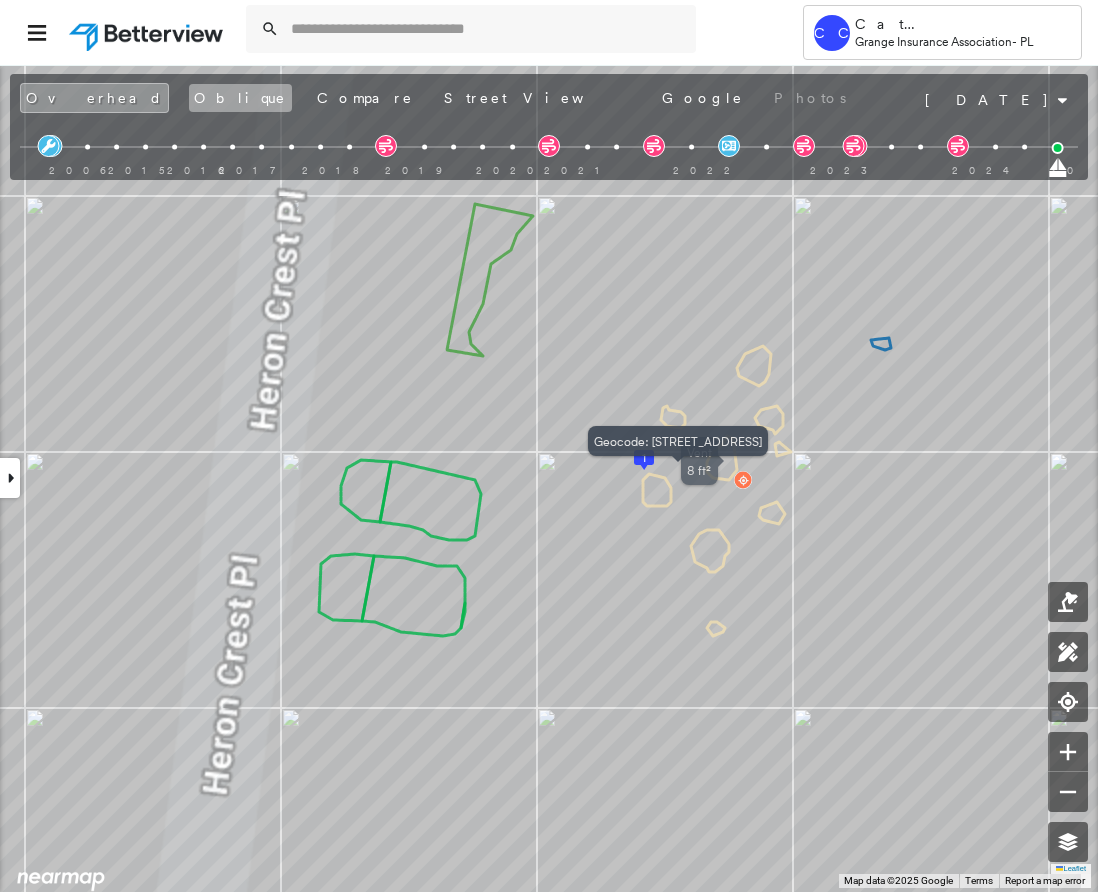 click on "Oblique" at bounding box center [240, 98] 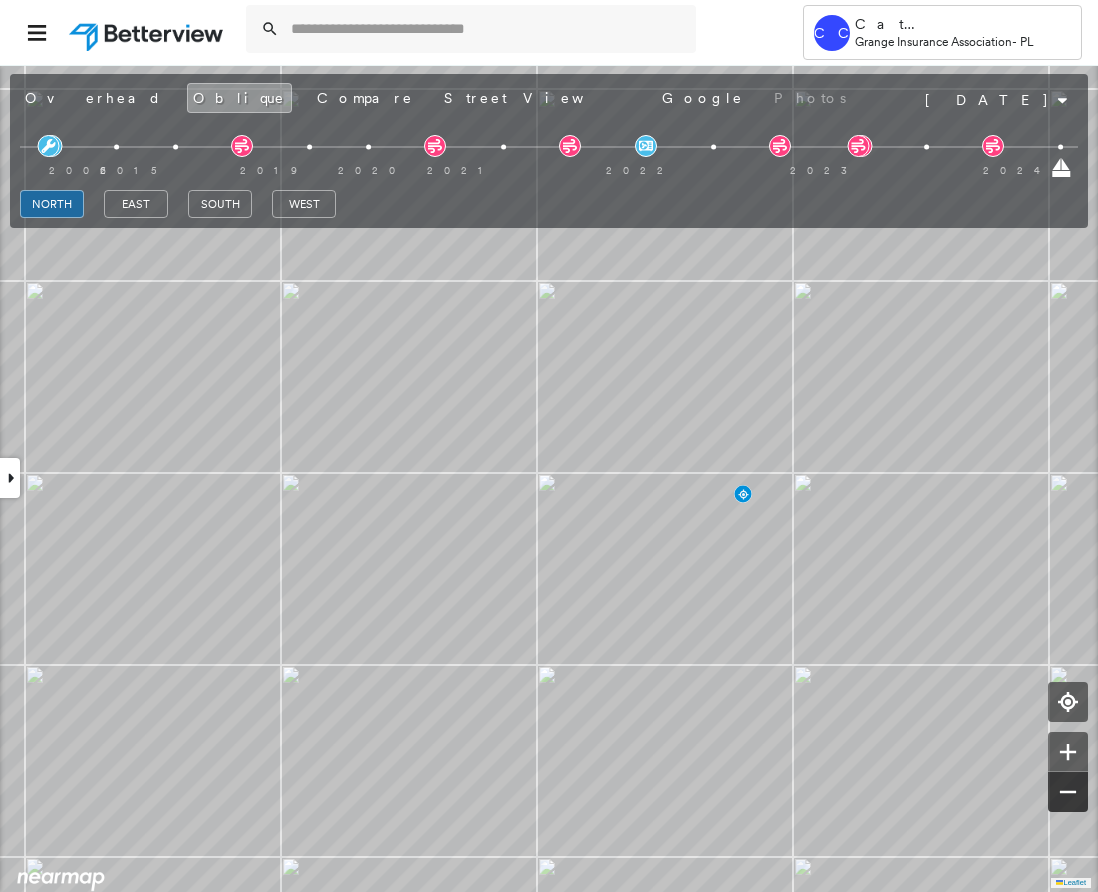 click at bounding box center [1068, 792] 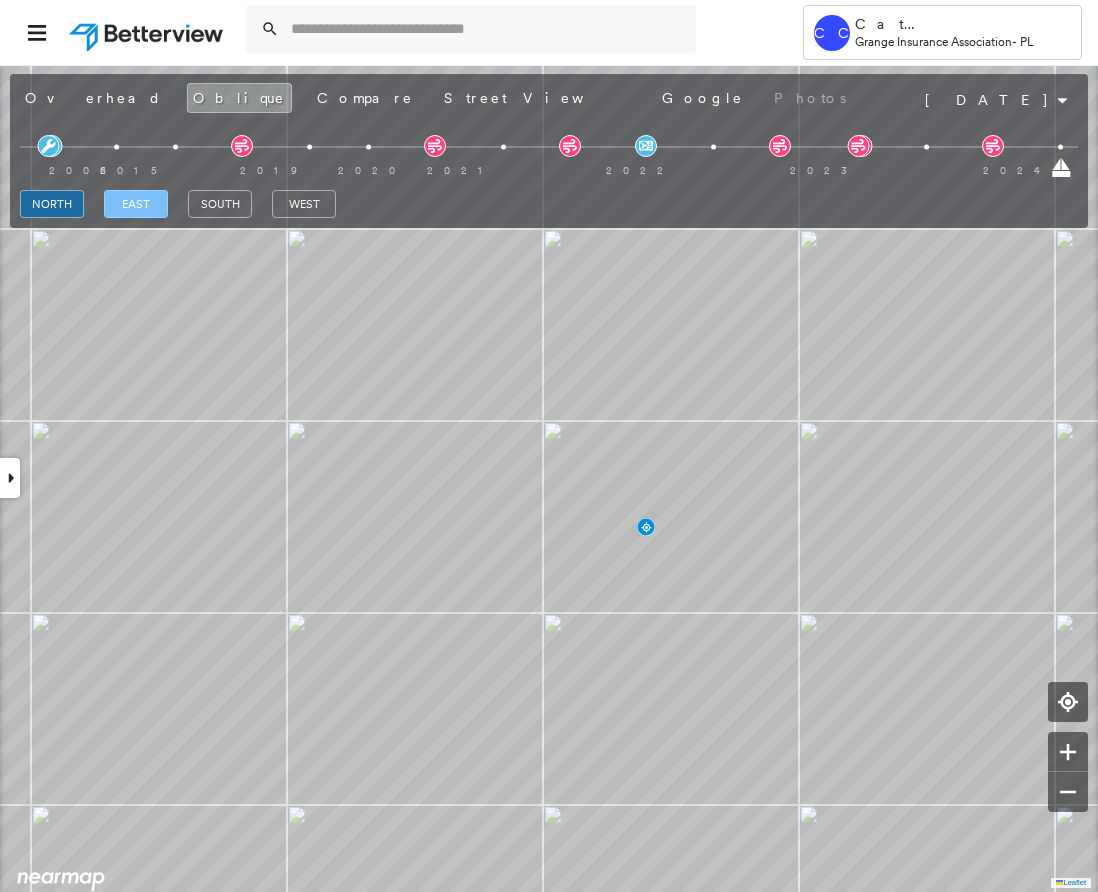 click on "east" at bounding box center [136, 204] 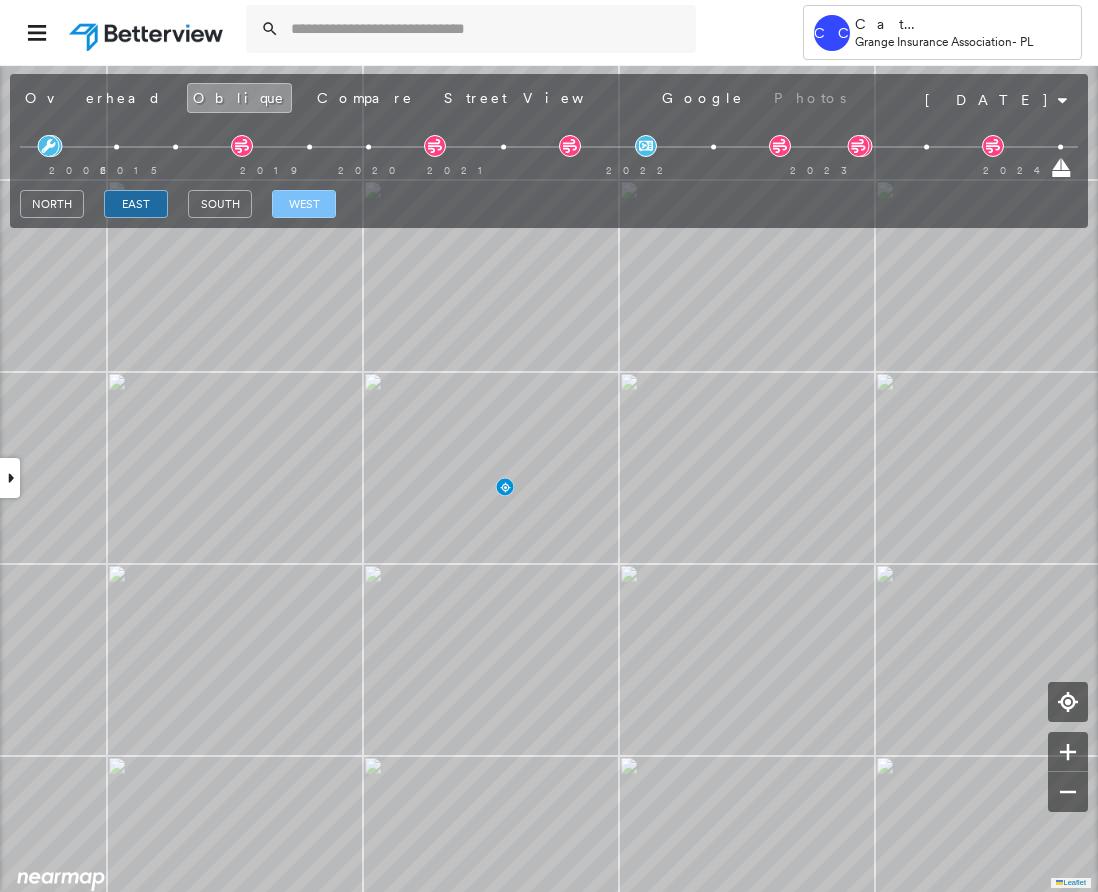 drag, startPoint x: 303, startPoint y: 213, endPoint x: 329, endPoint y: 192, distance: 33.42155 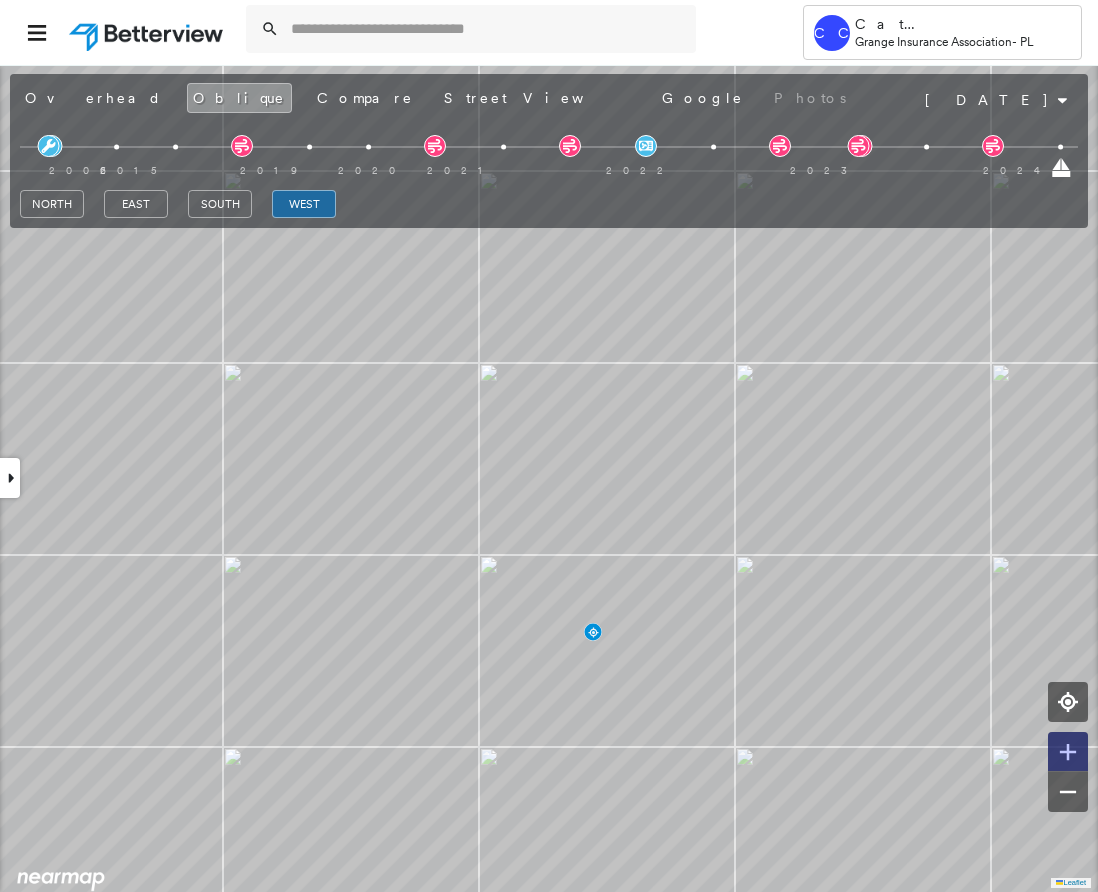 click 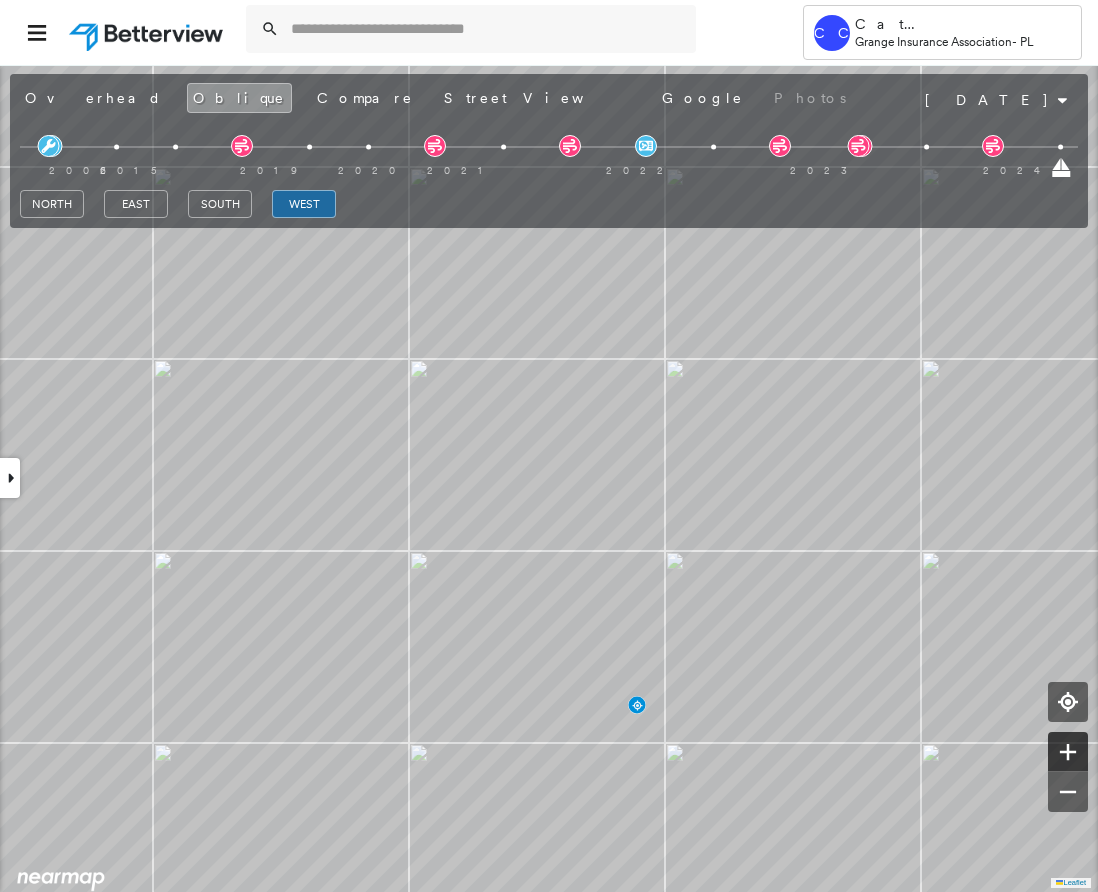click at bounding box center (1068, 752) 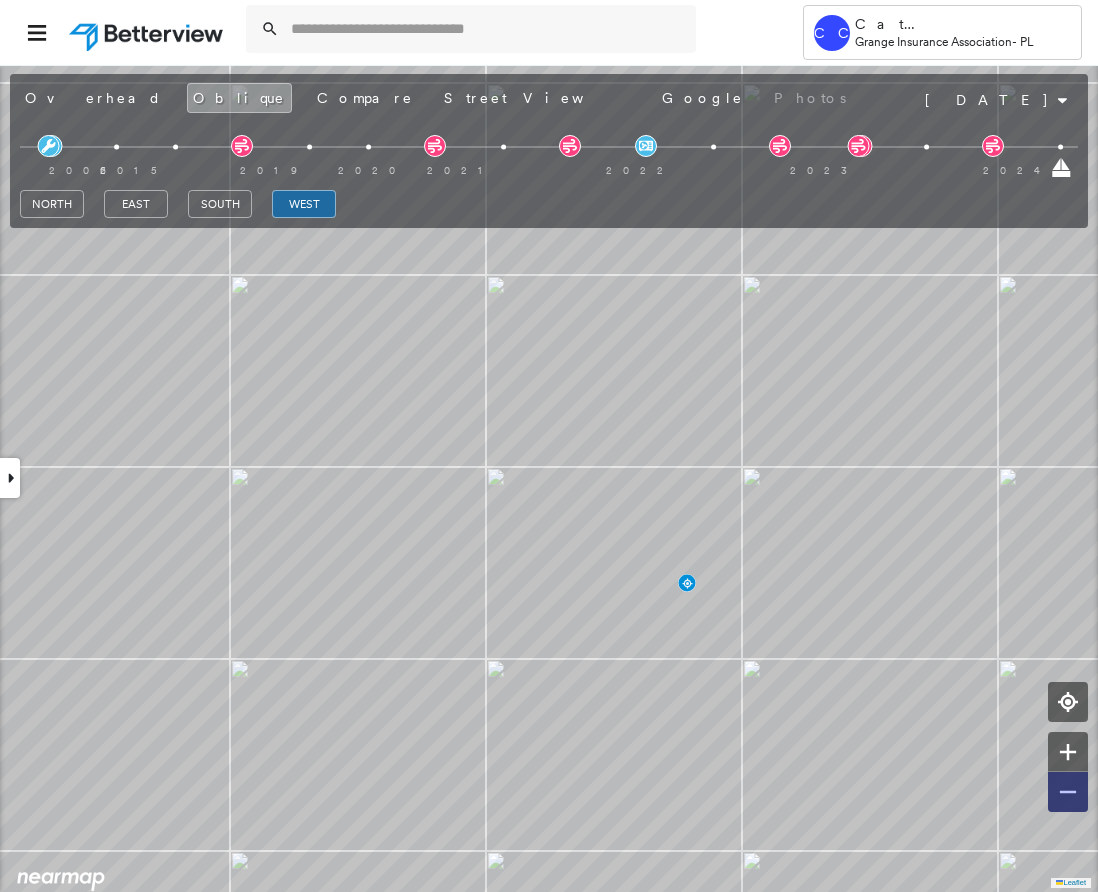 click 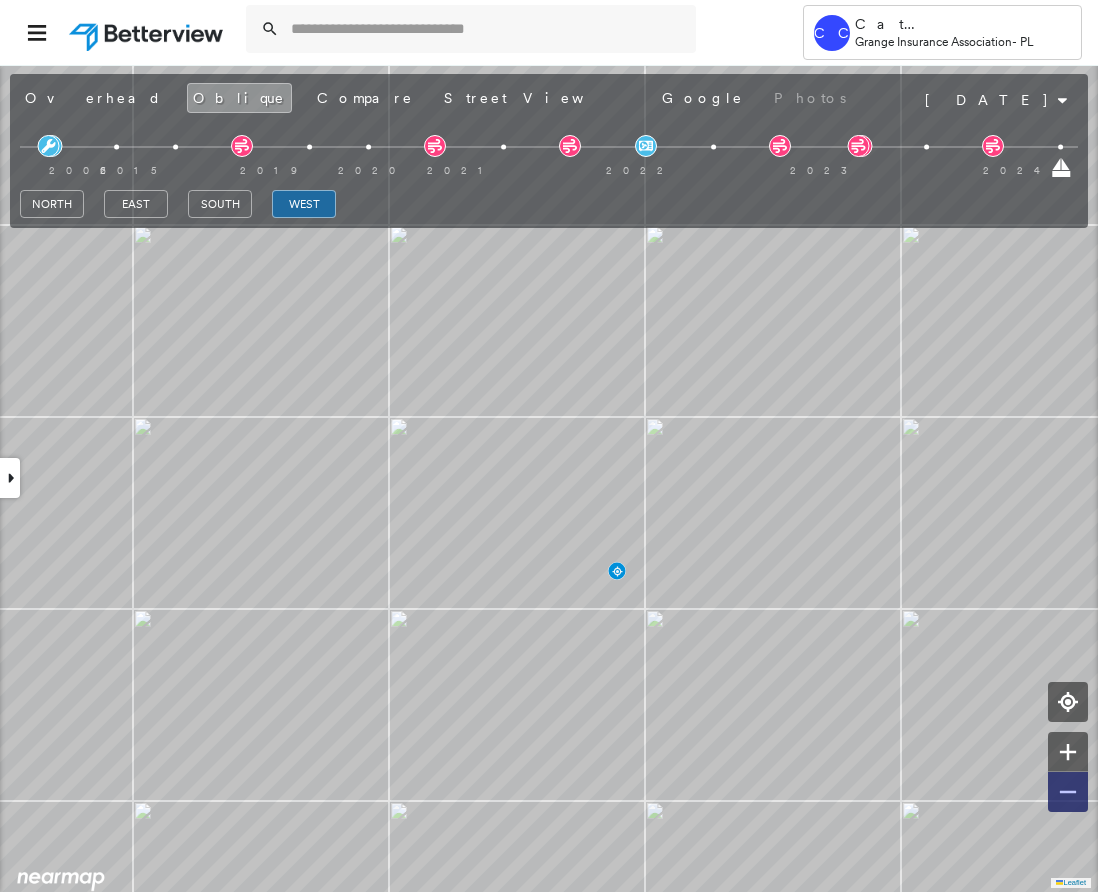 click 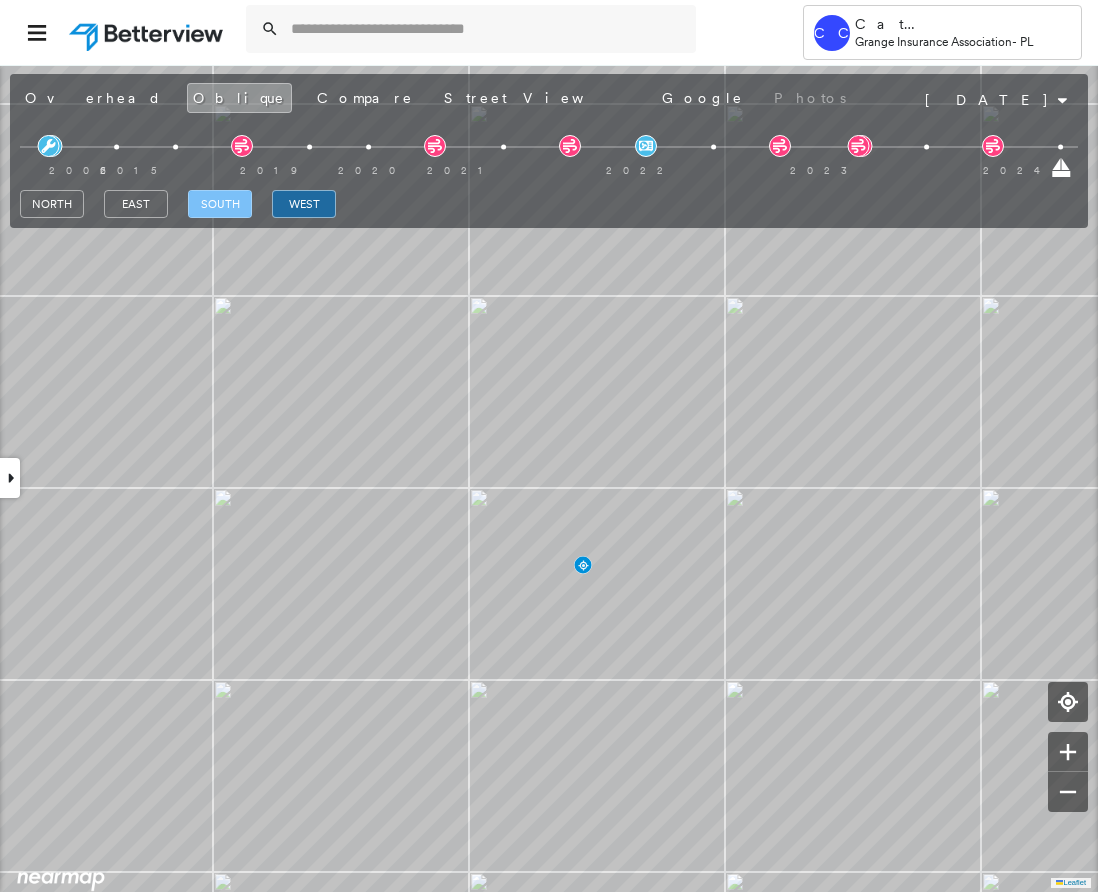 click on "south" at bounding box center [220, 204] 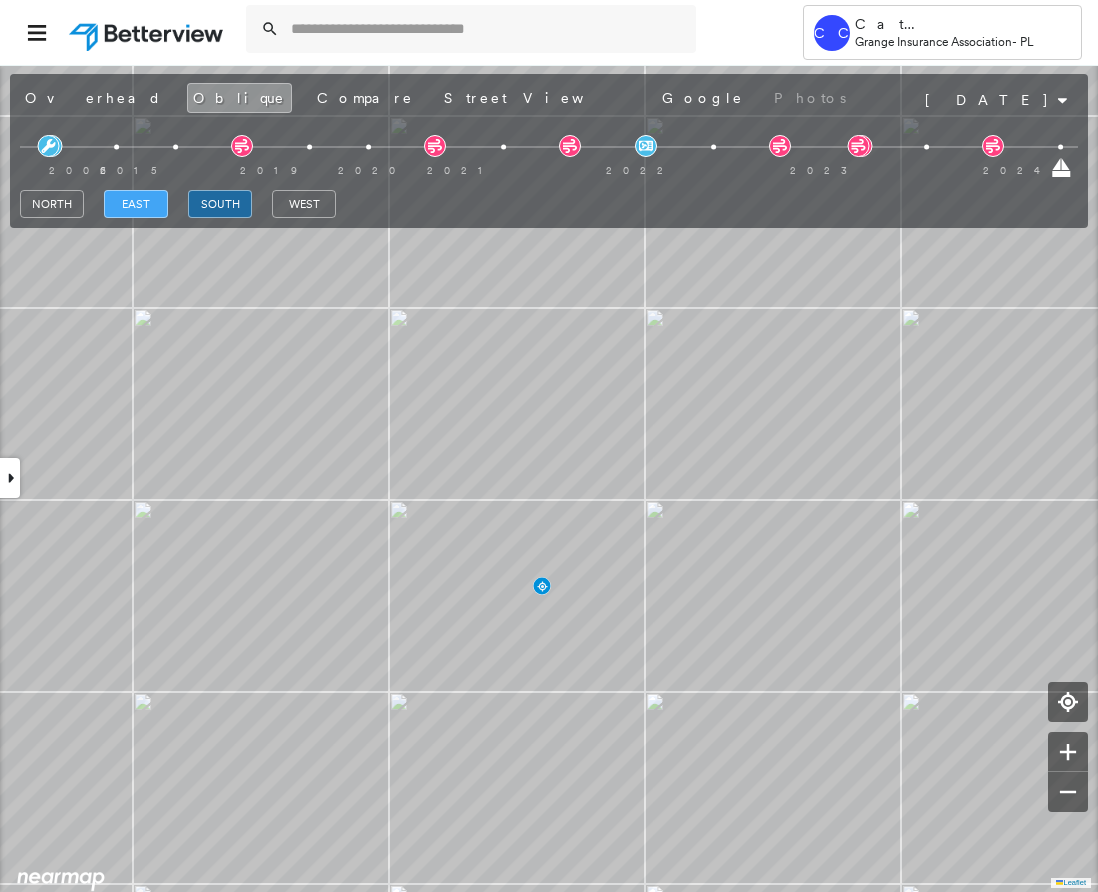 click on "east" at bounding box center (136, 204) 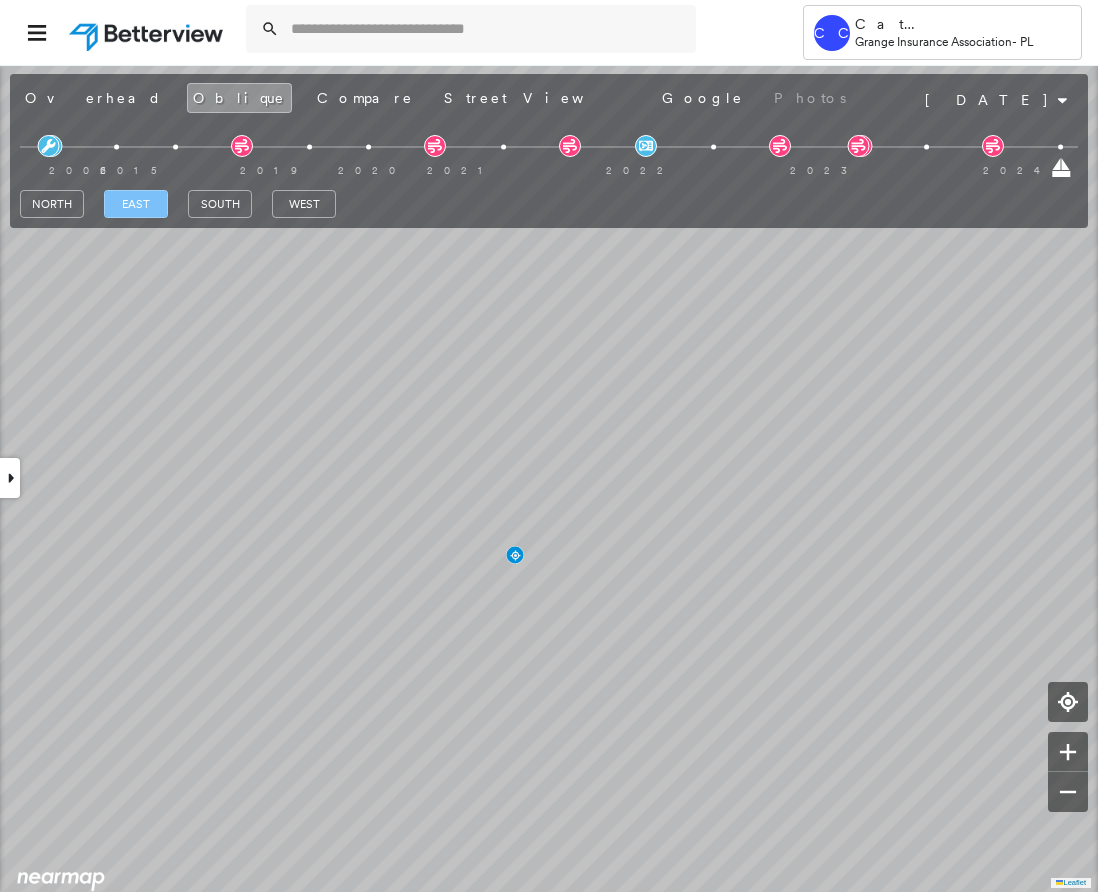 click on "east" at bounding box center (136, 204) 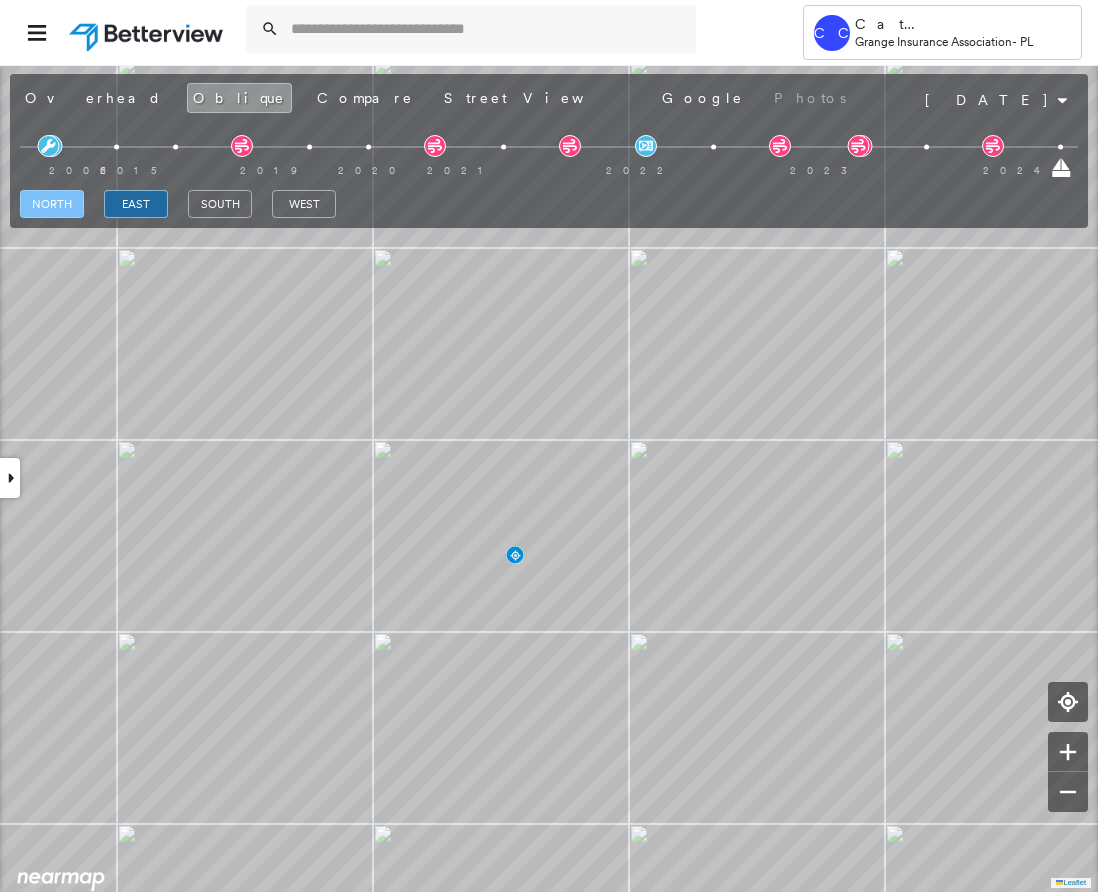 click on "north" at bounding box center [52, 204] 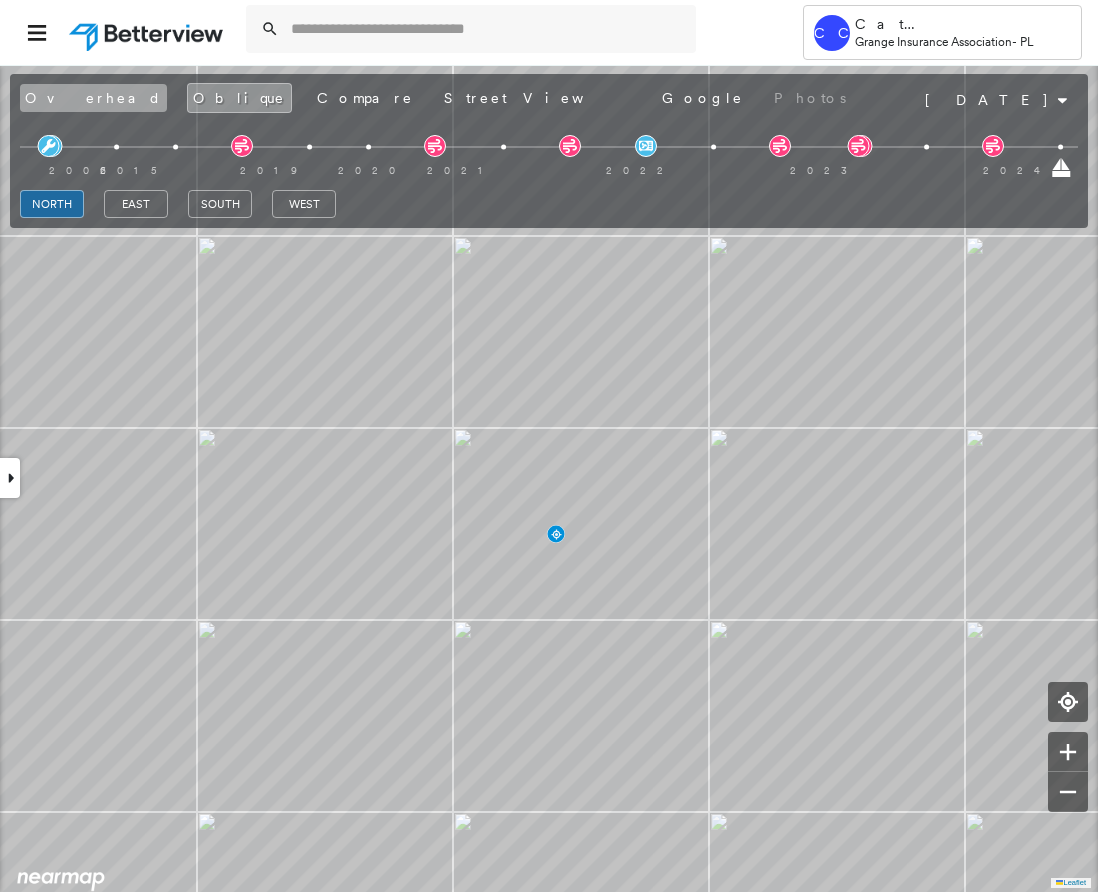 click on "Overhead" at bounding box center (93, 98) 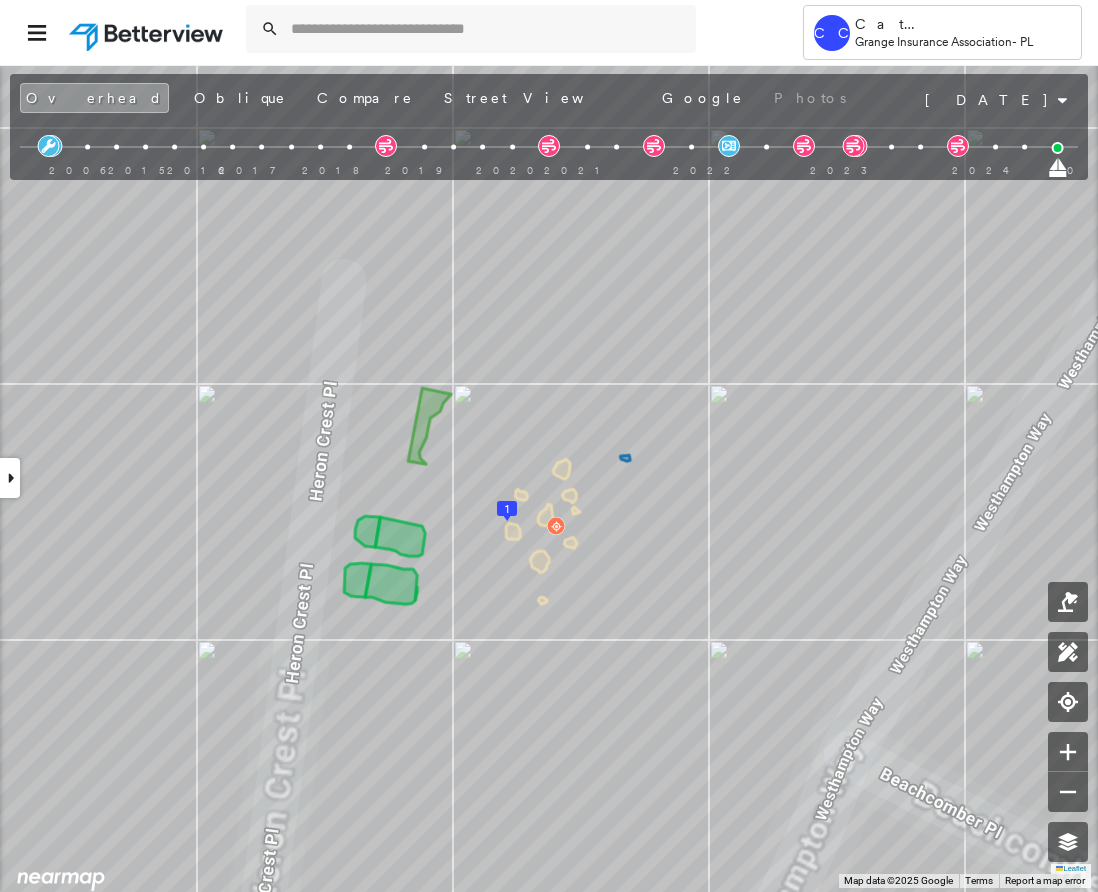 click at bounding box center [10, 478] 